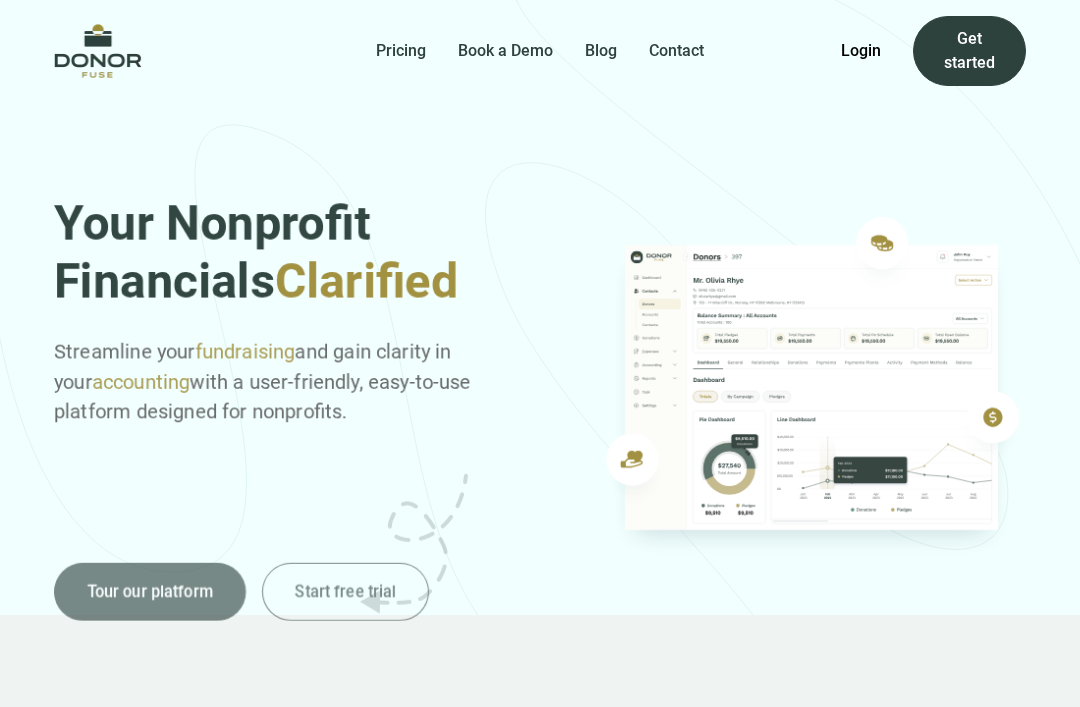 scroll, scrollTop: 0, scrollLeft: 0, axis: both 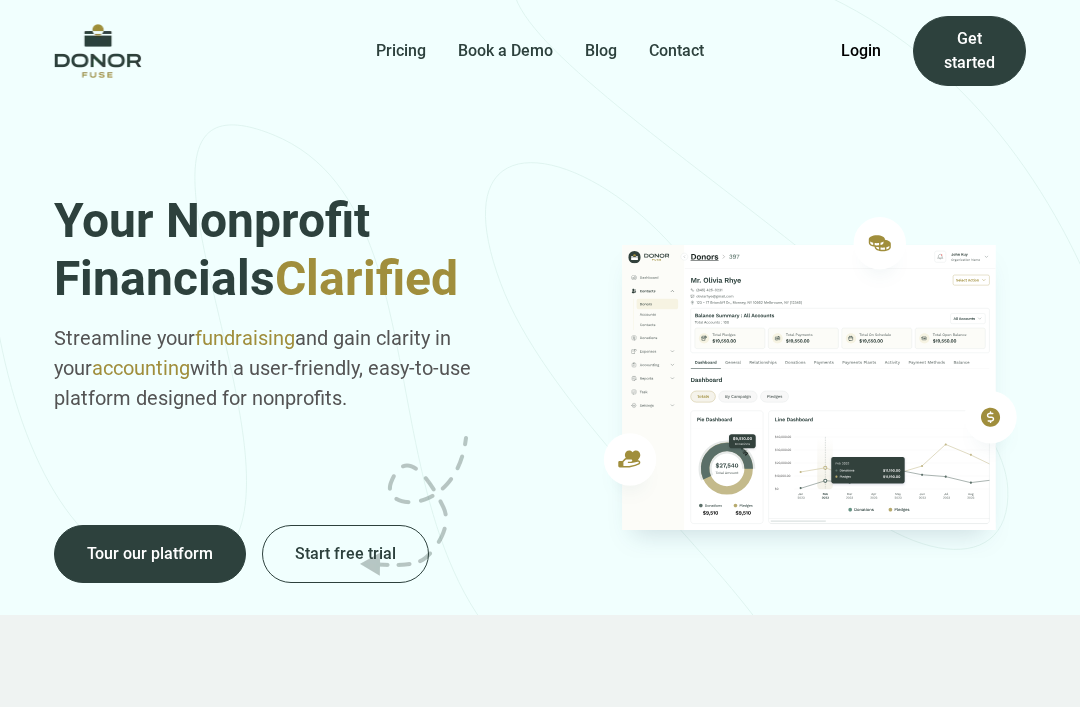 click on "Login" at bounding box center [861, 51] 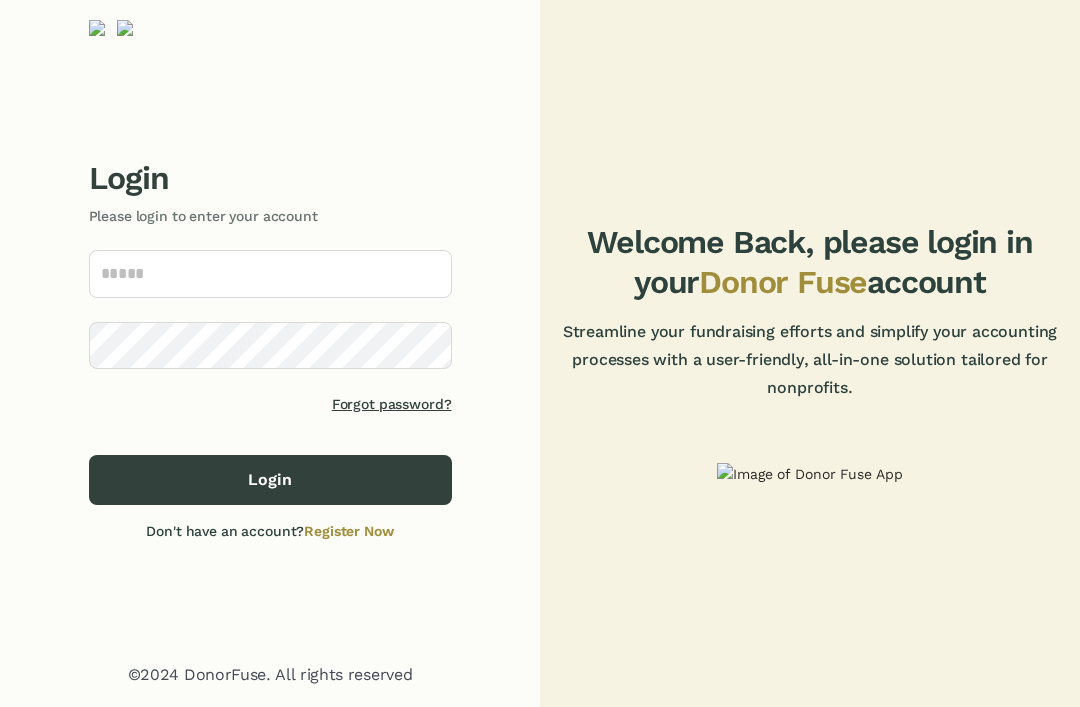 scroll, scrollTop: 225, scrollLeft: 0, axis: vertical 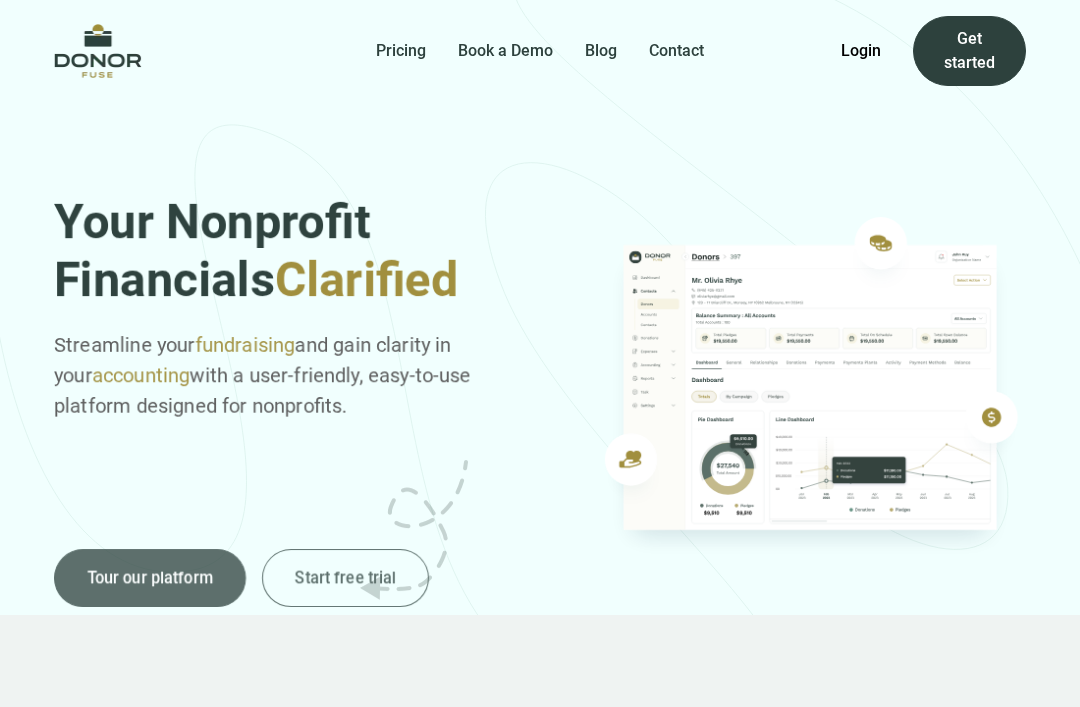 click on "Login Get started" at bounding box center [933, 51] 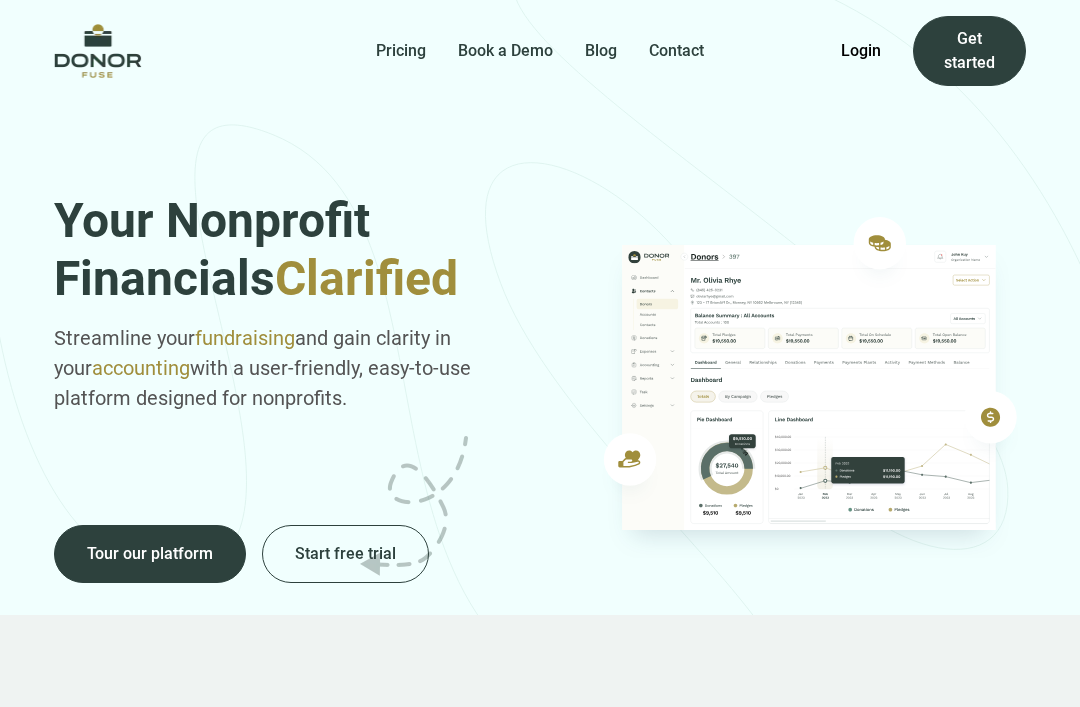 click on "Login" at bounding box center (861, 51) 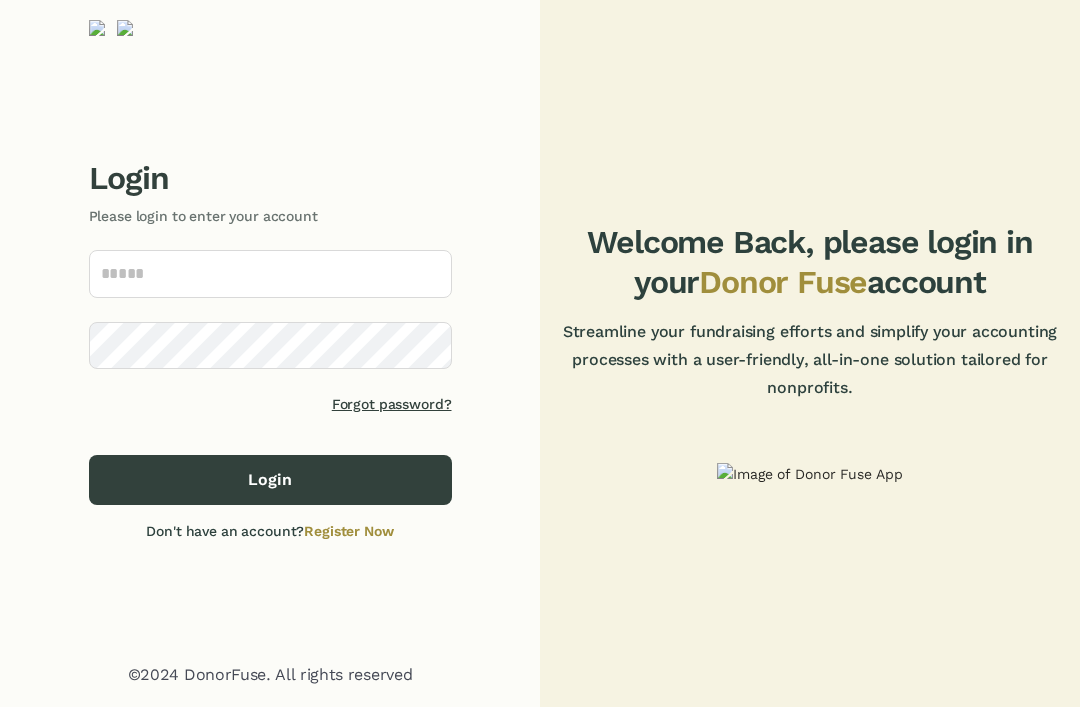 scroll, scrollTop: 109, scrollLeft: 0, axis: vertical 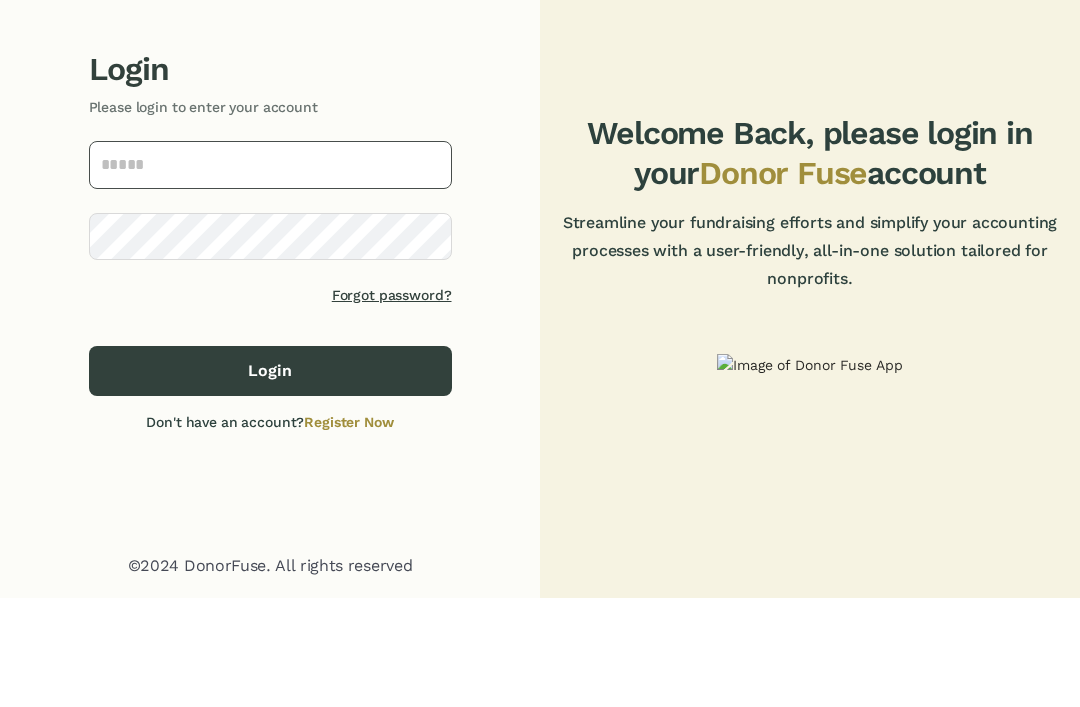 type on "**********" 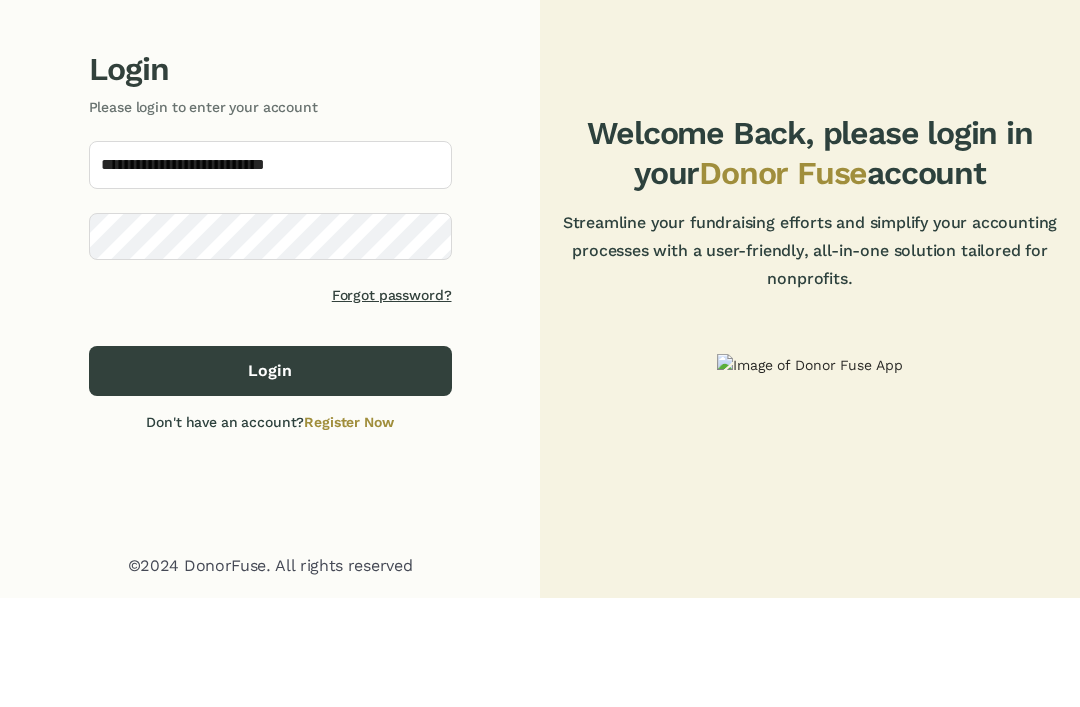 click on "Login" 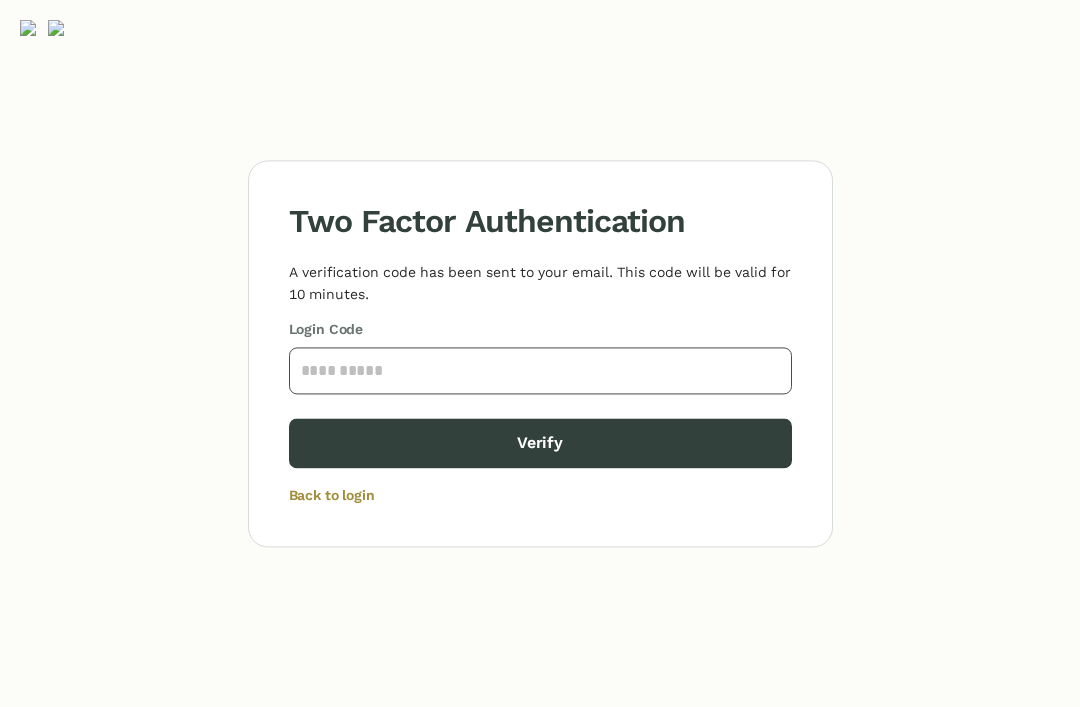 click 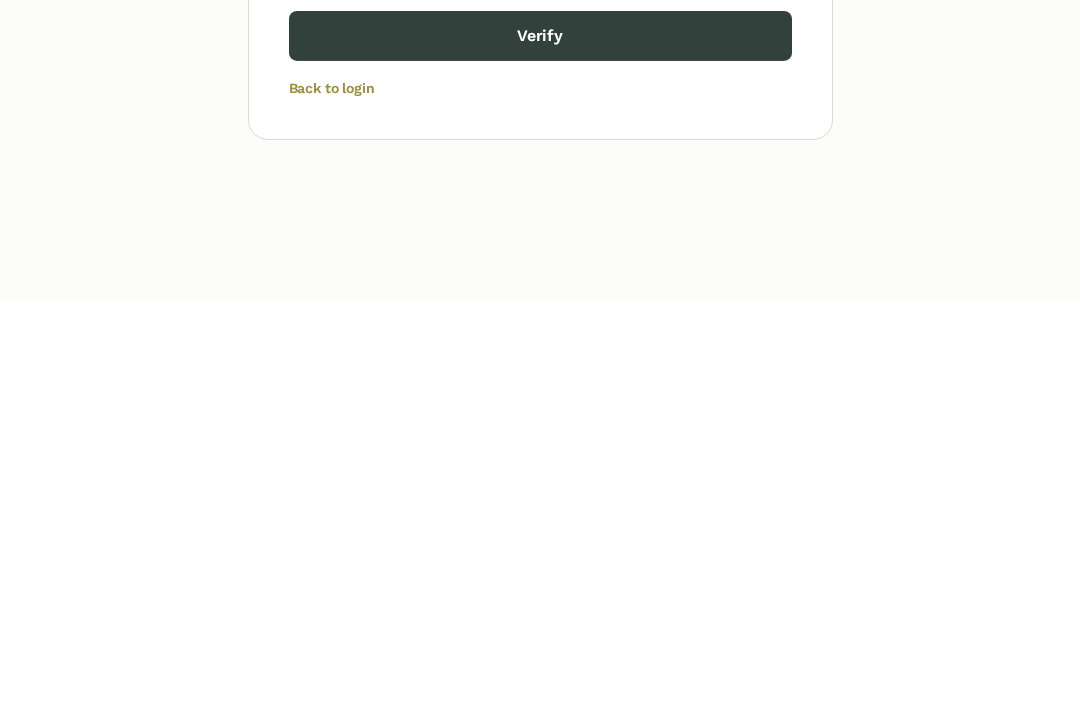 type on "****" 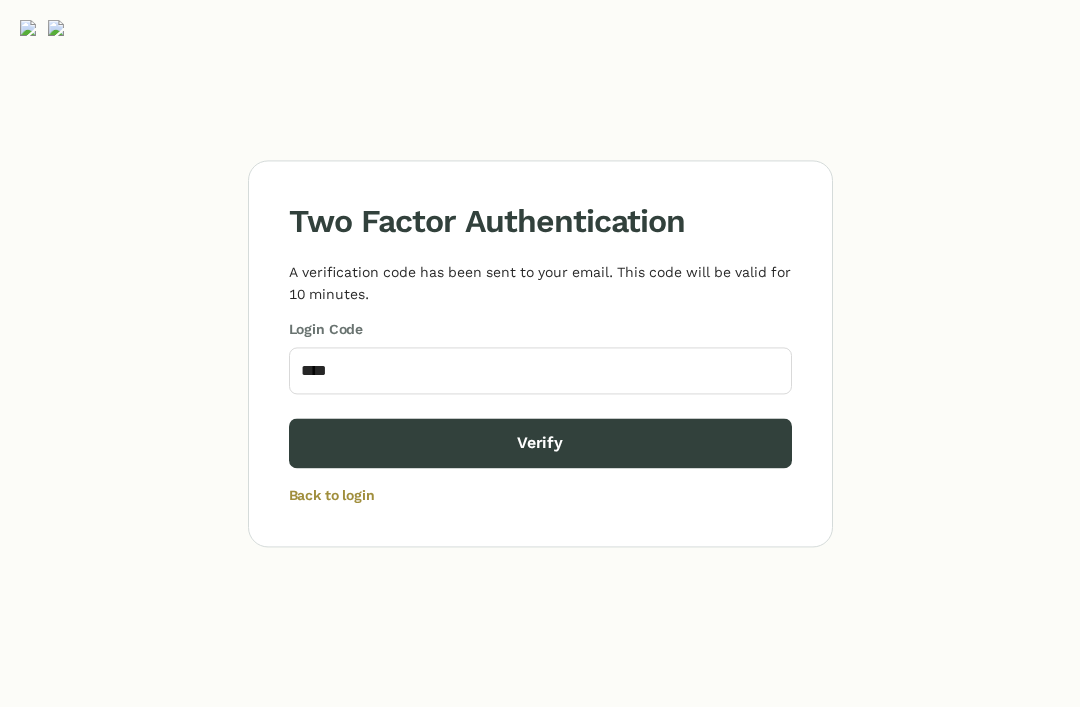 scroll, scrollTop: 0, scrollLeft: 0, axis: both 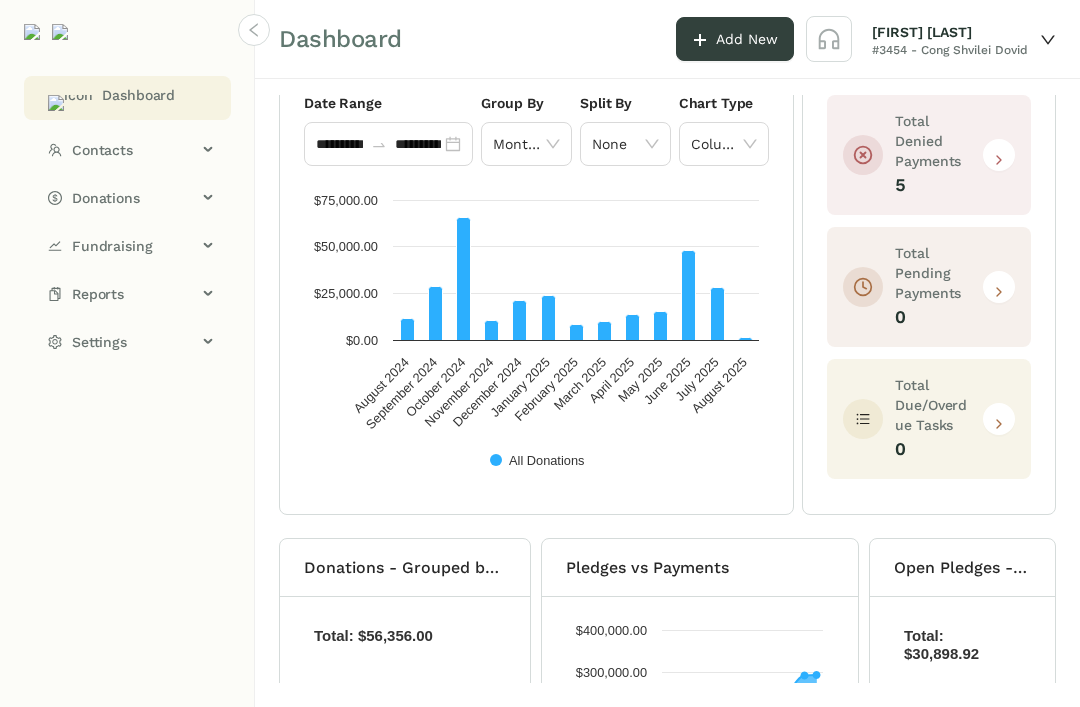 click on "Donations" 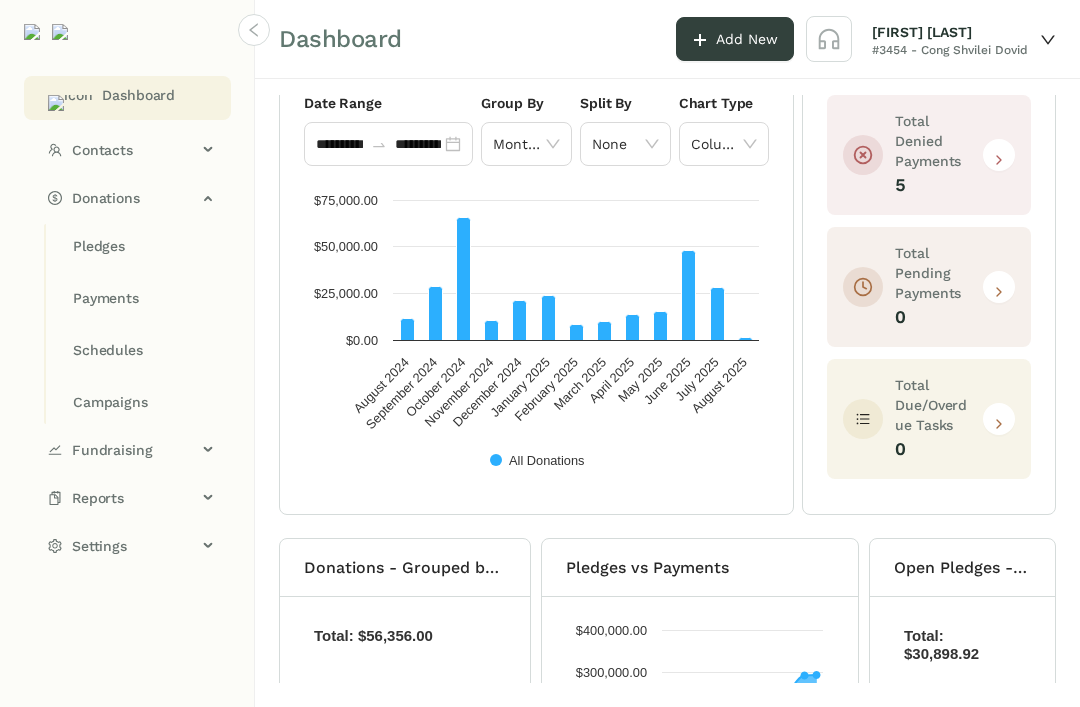 click on "Pledges" 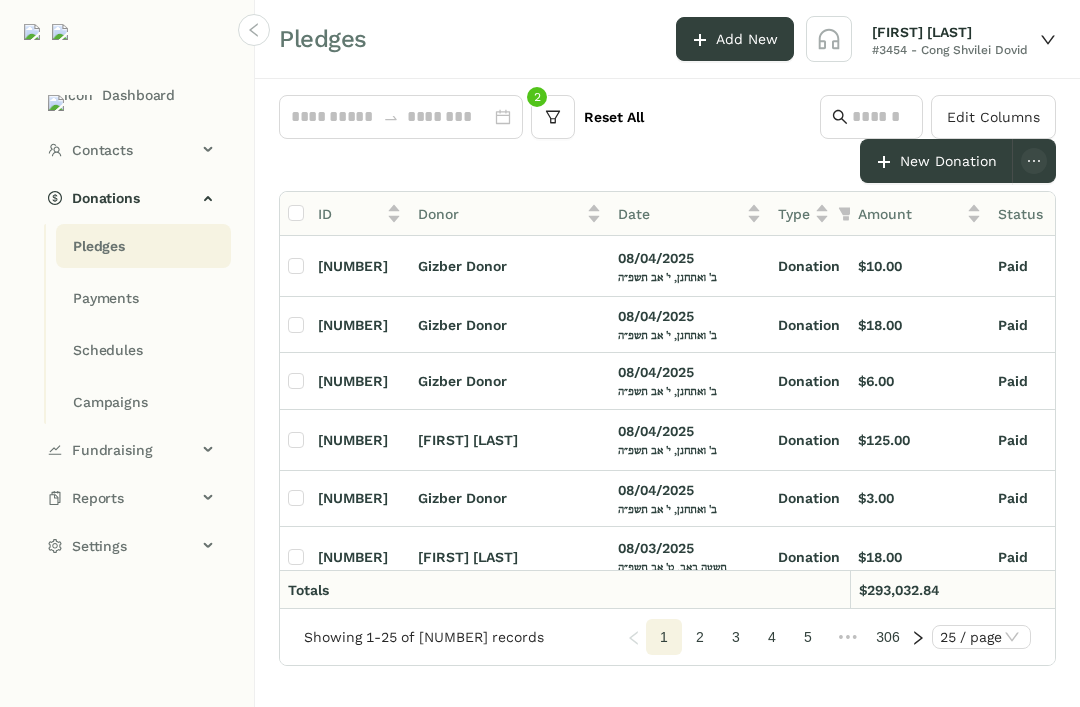 click on "Payments" 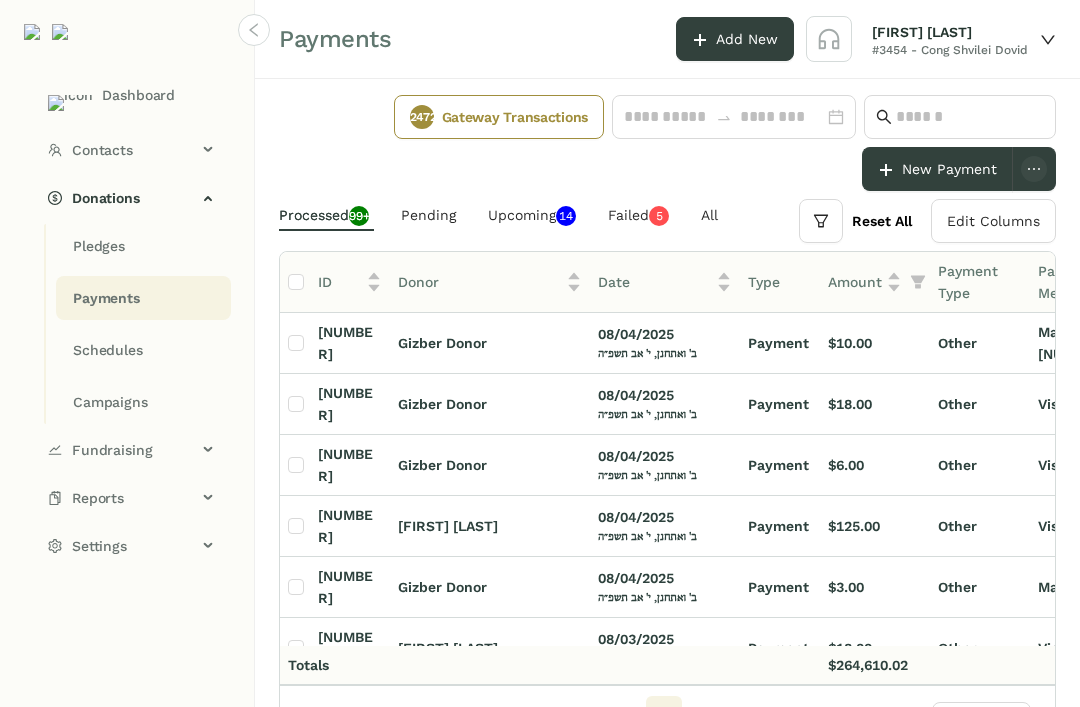 click on "Schedules" 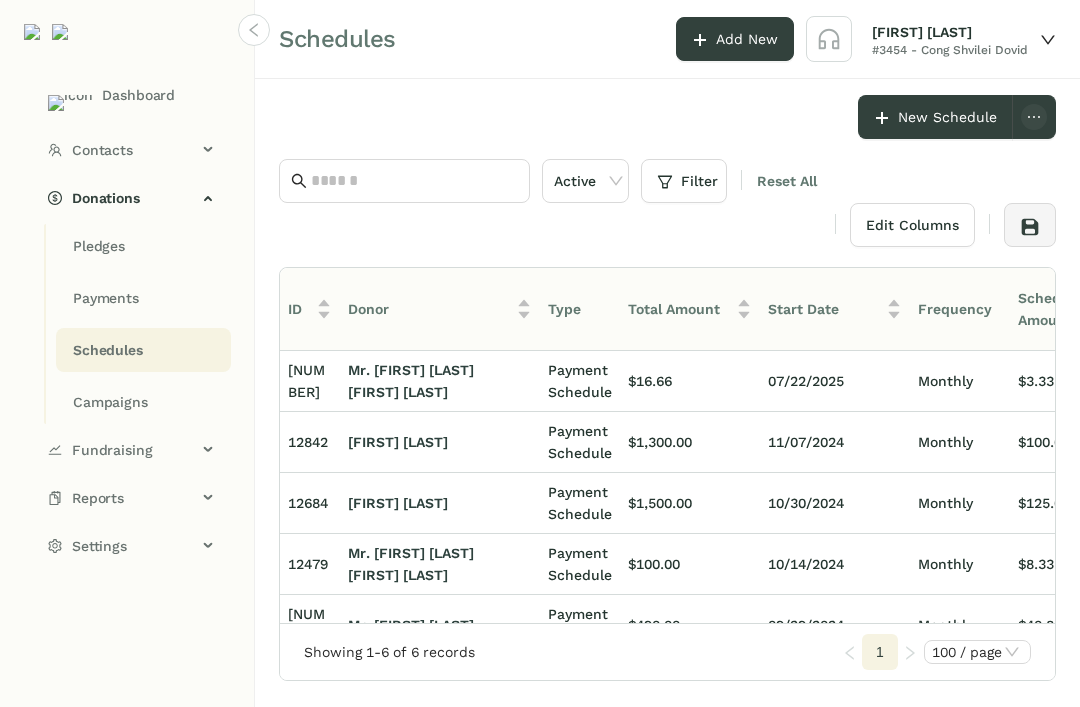 click on "Payments" 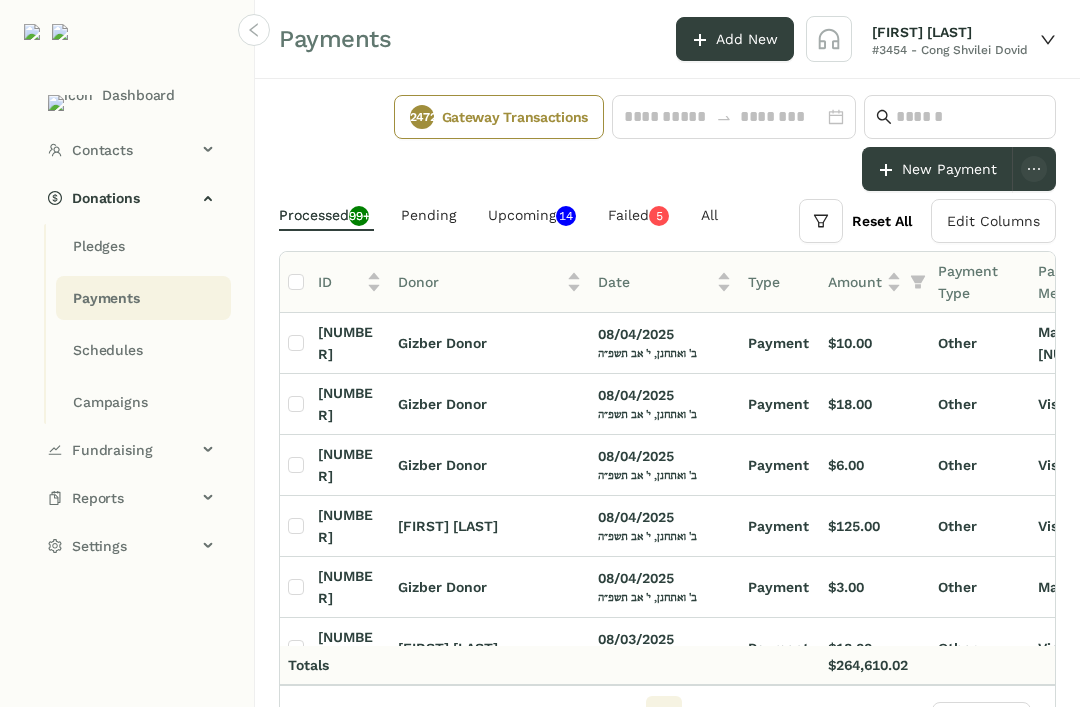 click on "Schedules" 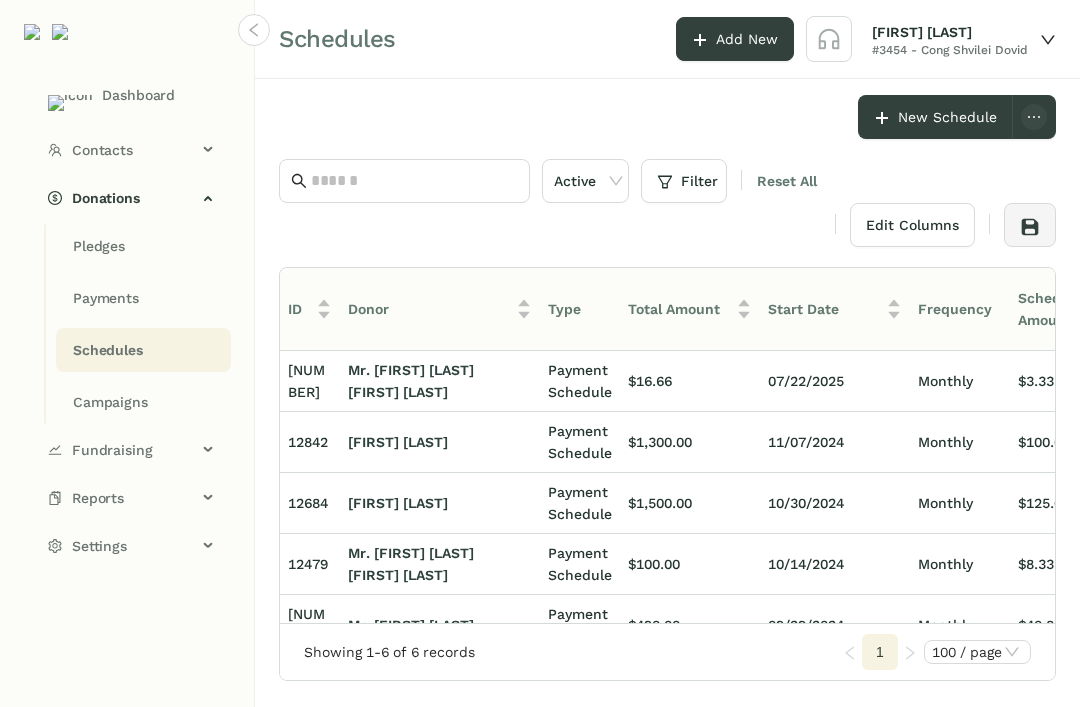 click on "Pledges" 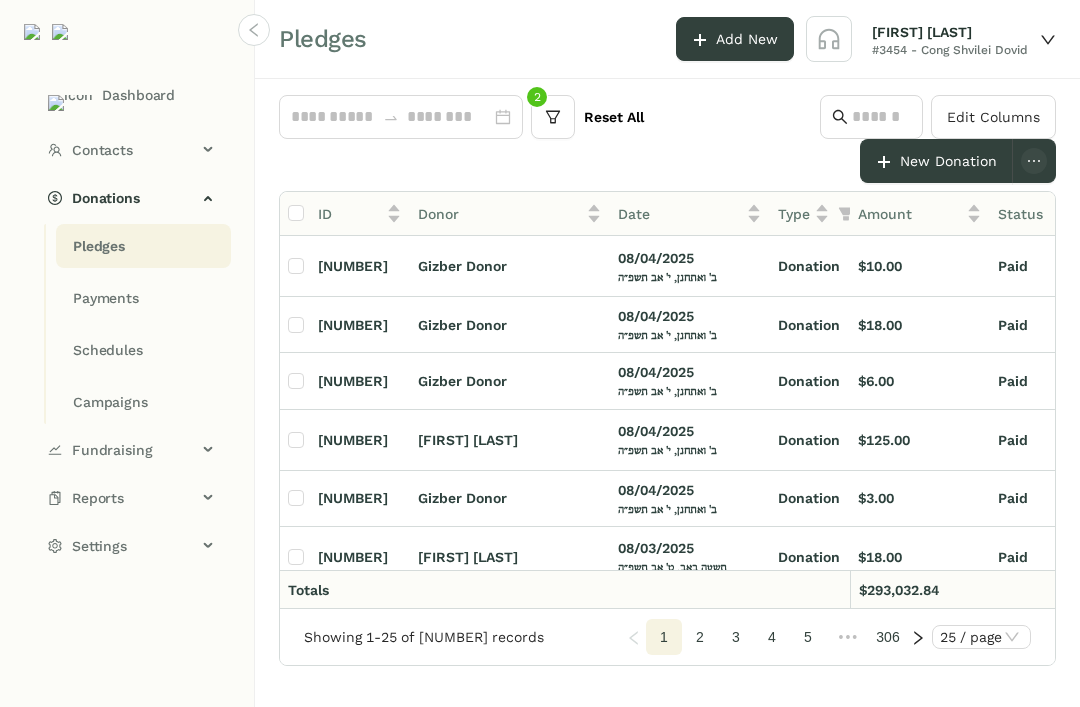 click on "Payments" 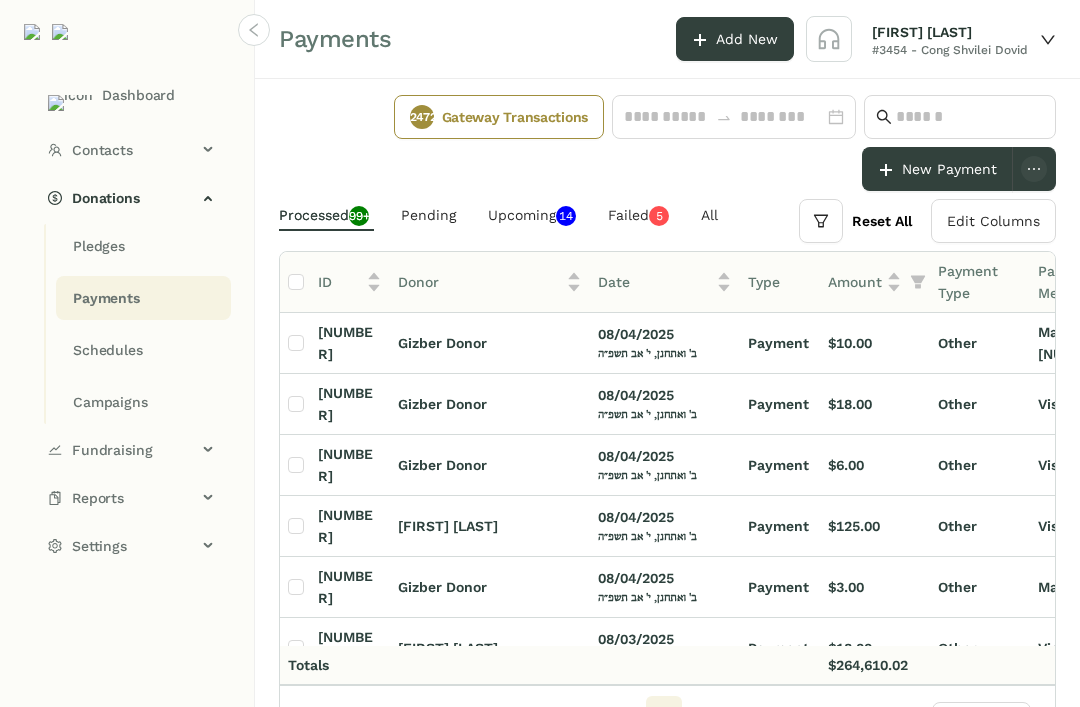 scroll, scrollTop: -31, scrollLeft: 284, axis: both 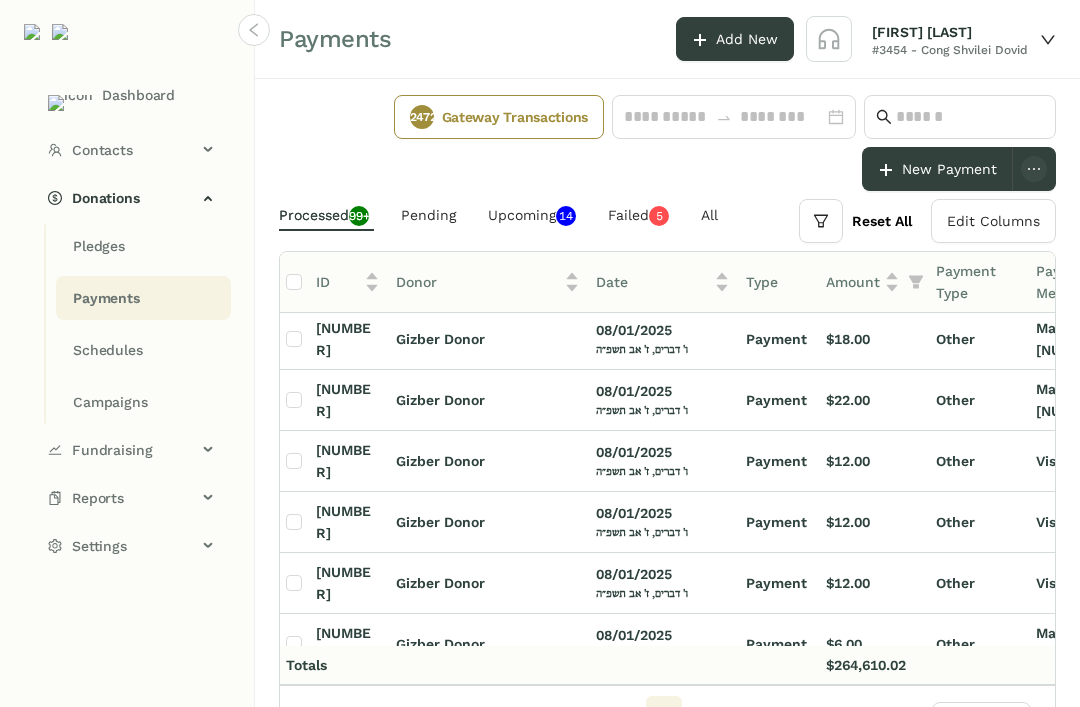 click on "Schedules" 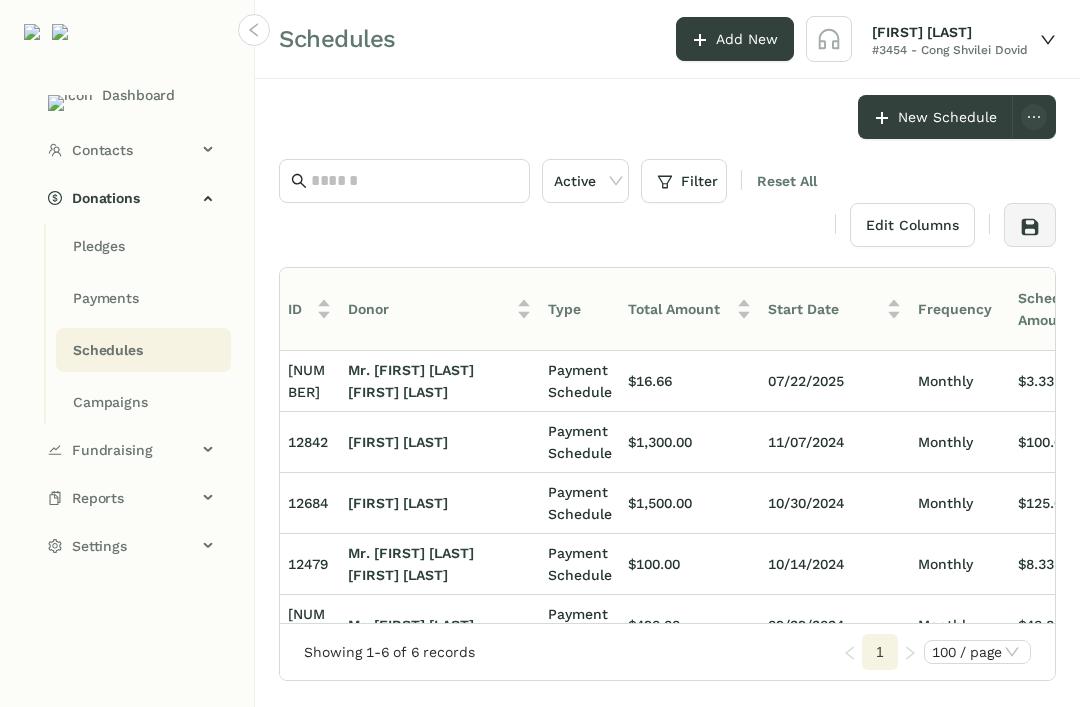 click on "Payments" 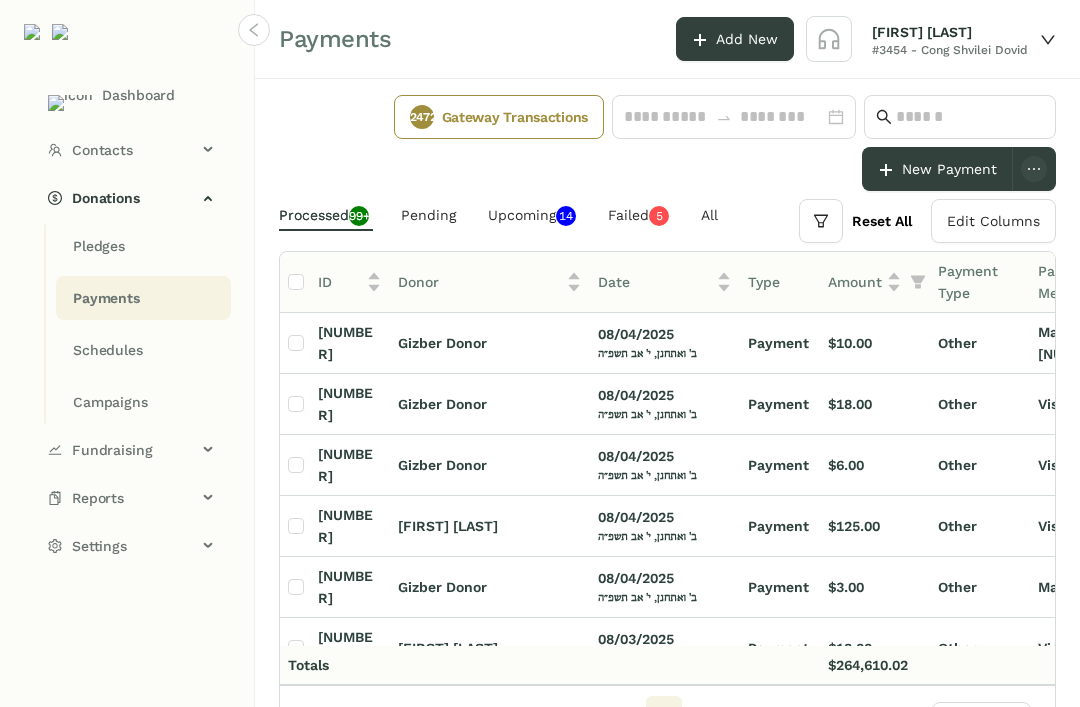 click on "Pledges" 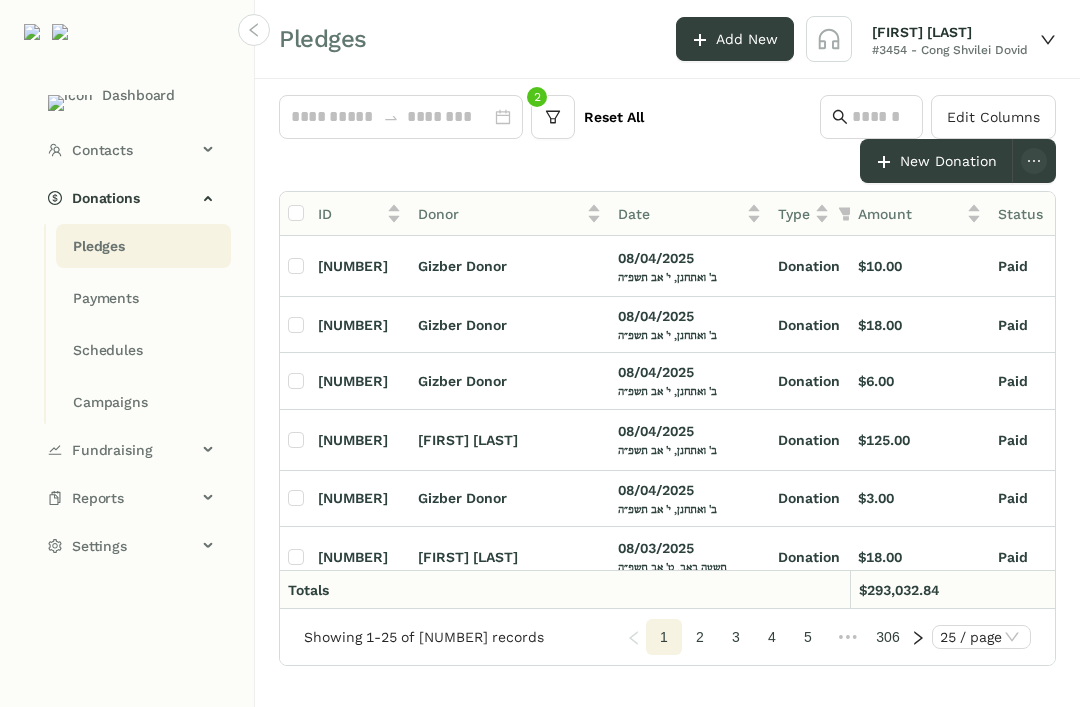 click on "Pledges" 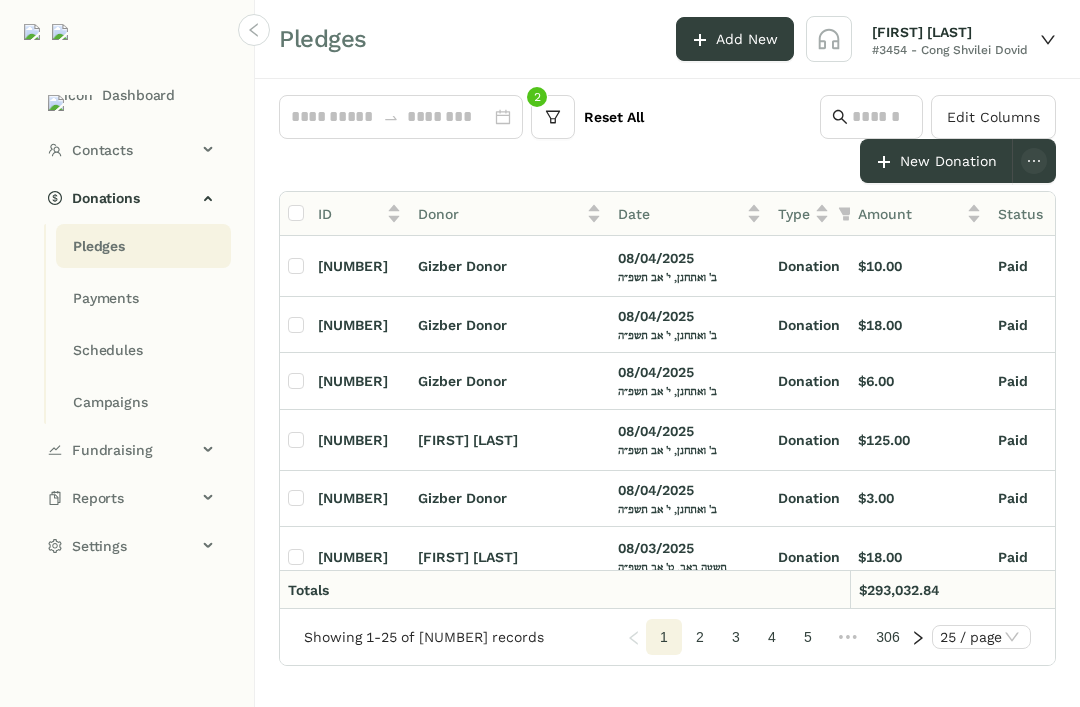 click on "Fundraising" 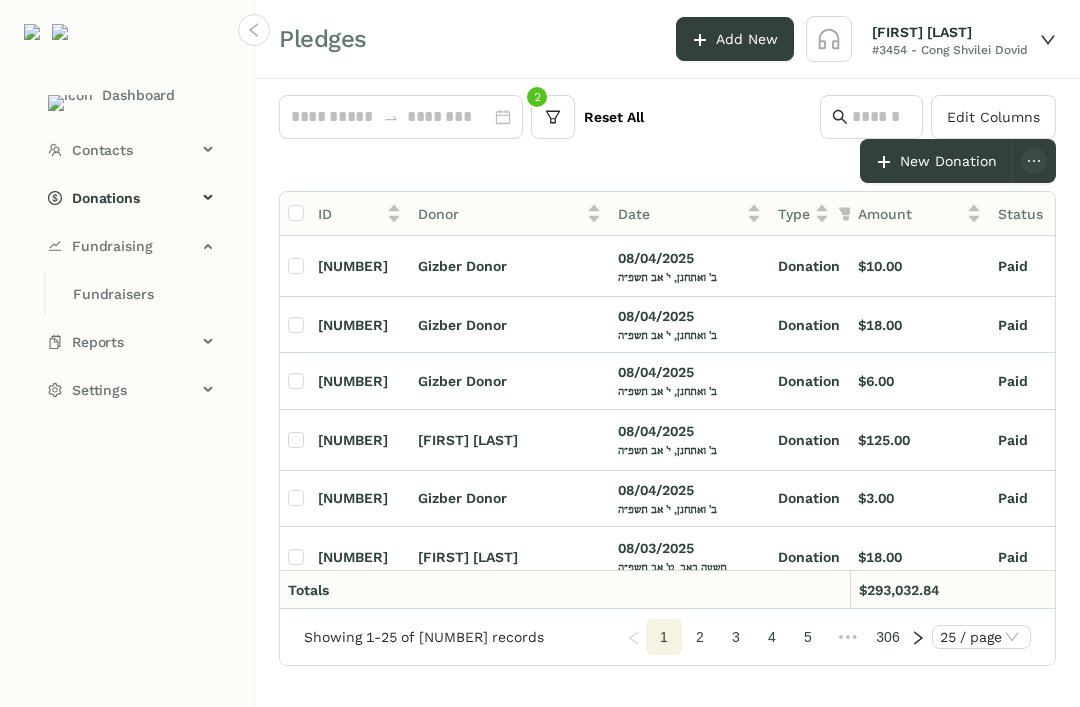 click on "Fundraising" 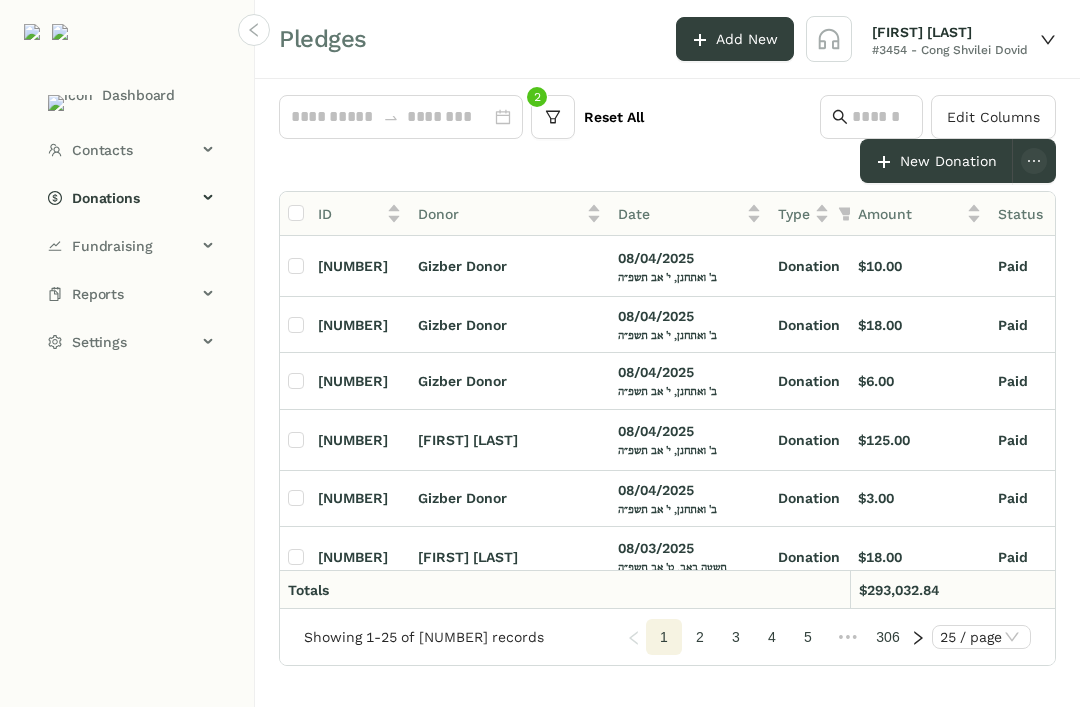 click on "Donations" 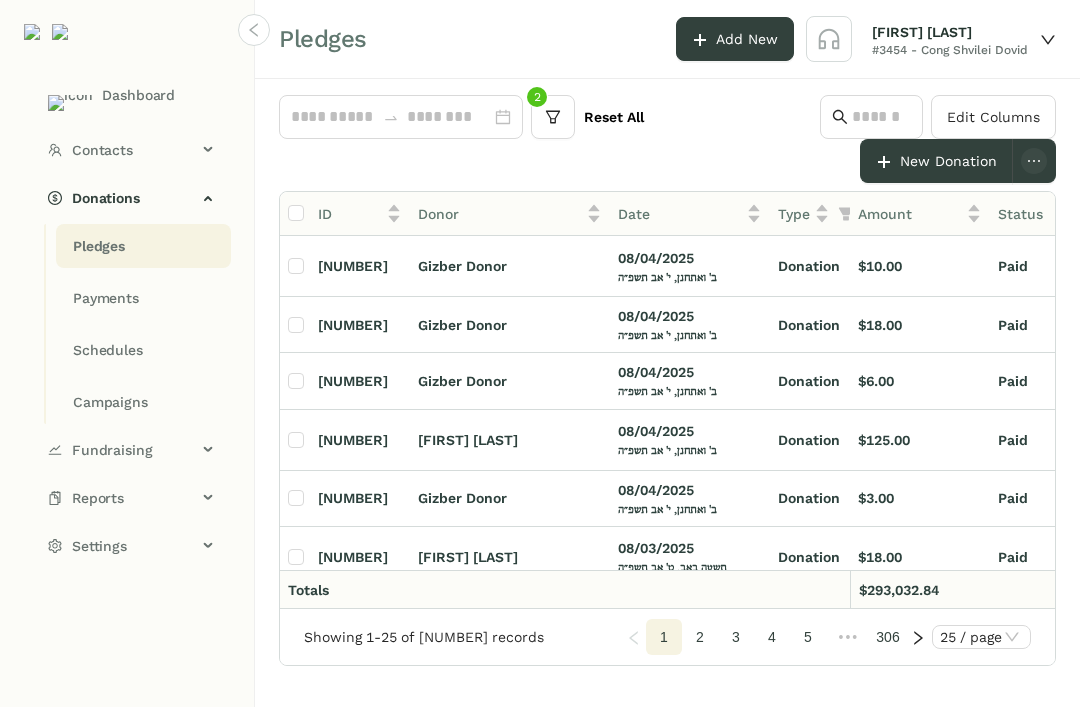 click on "Campaigns" 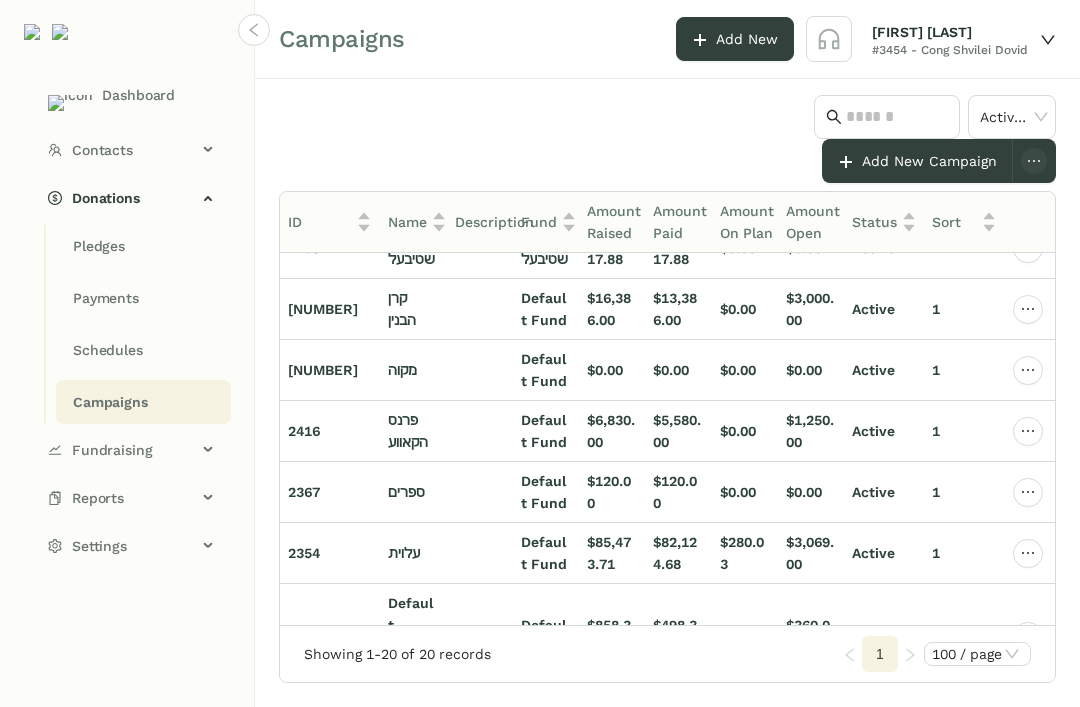 scroll, scrollTop: 1004, scrollLeft: 0, axis: vertical 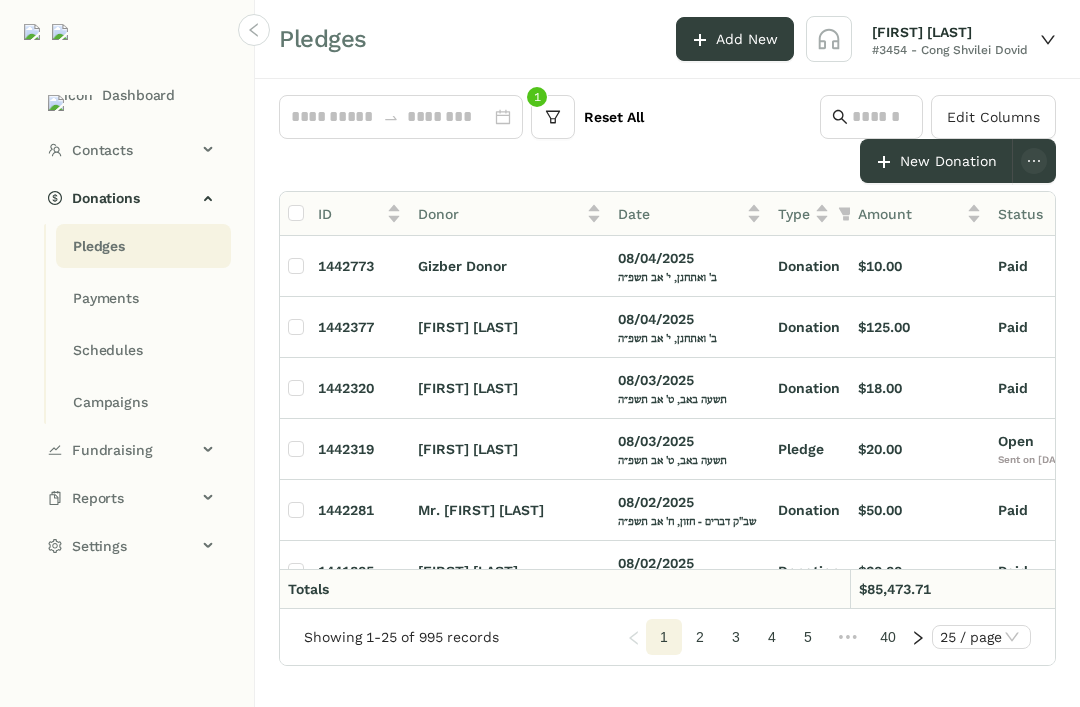 click 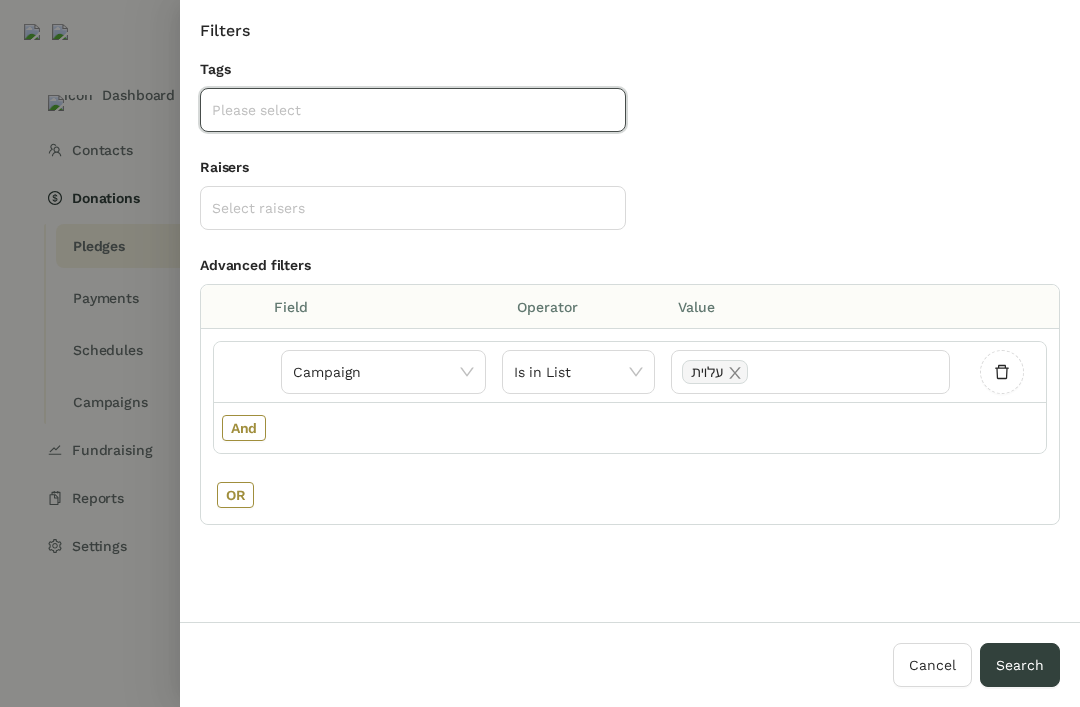 click on "Cancel" at bounding box center (932, 665) 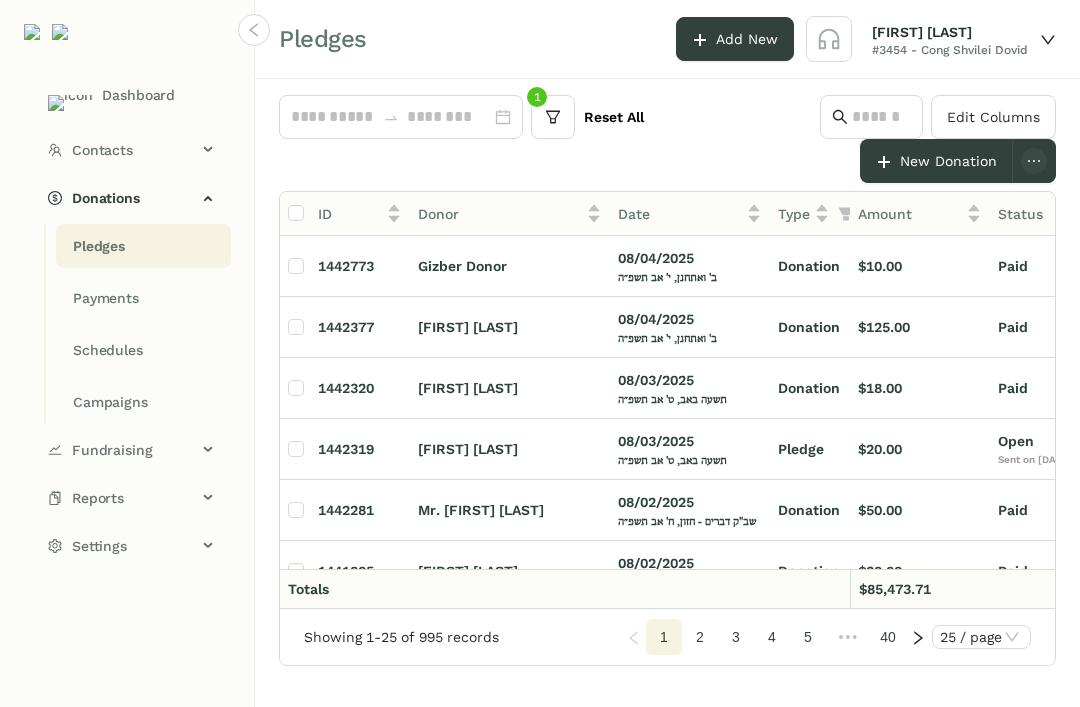scroll, scrollTop: 0, scrollLeft: 0, axis: both 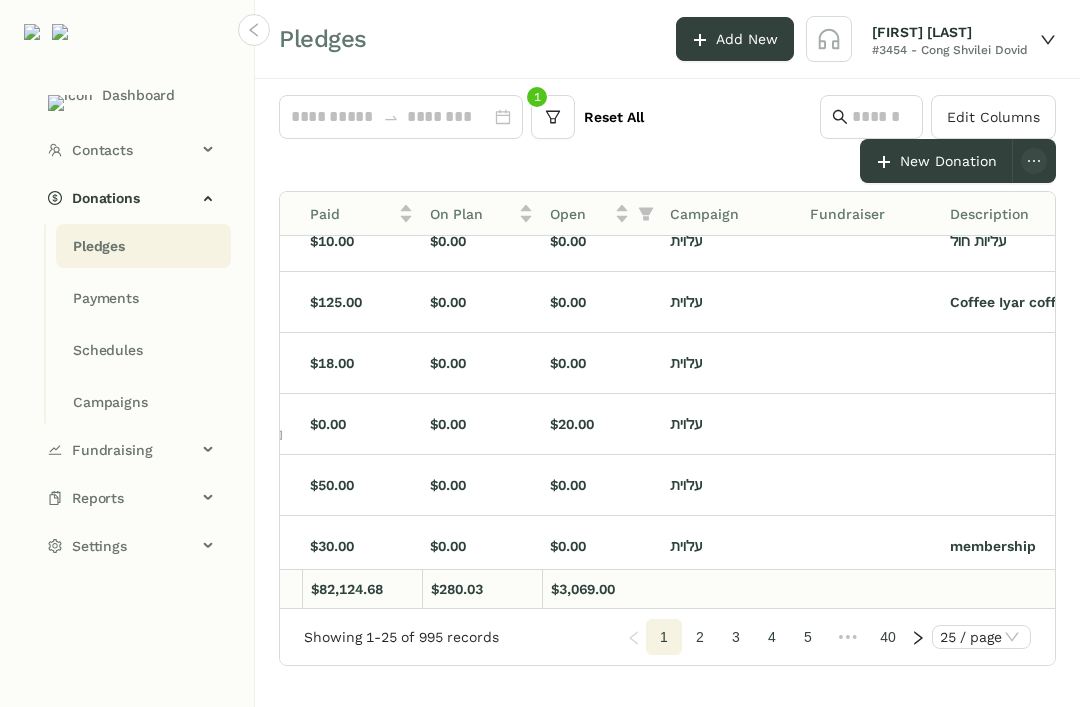 click 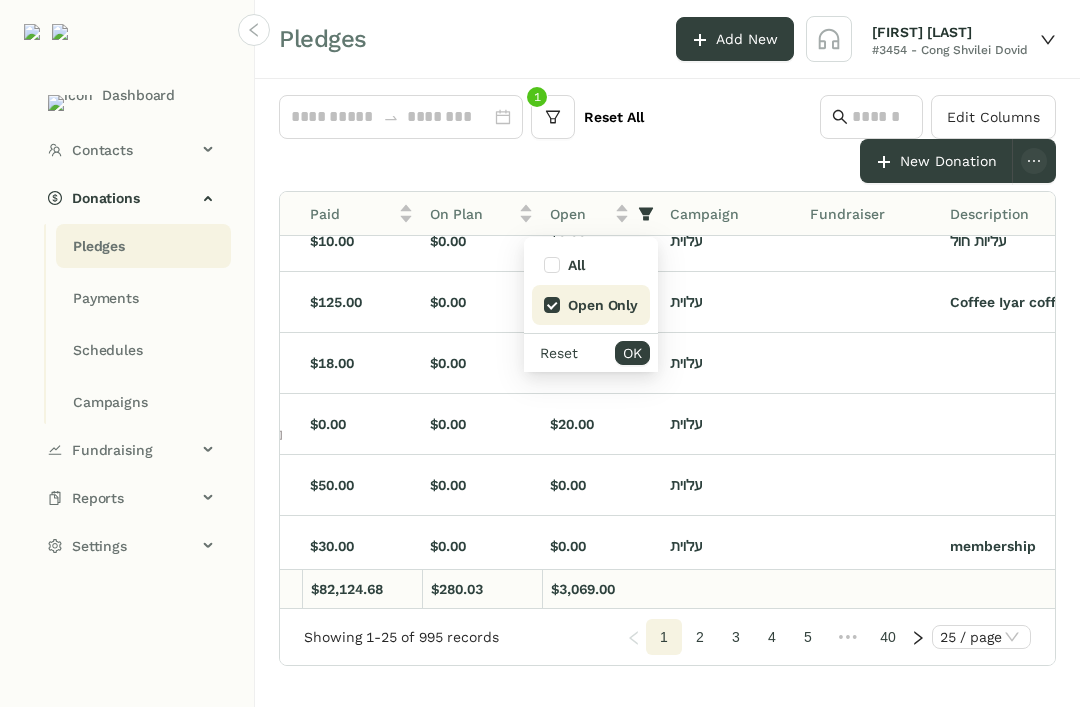 click on "OK" at bounding box center [632, 353] 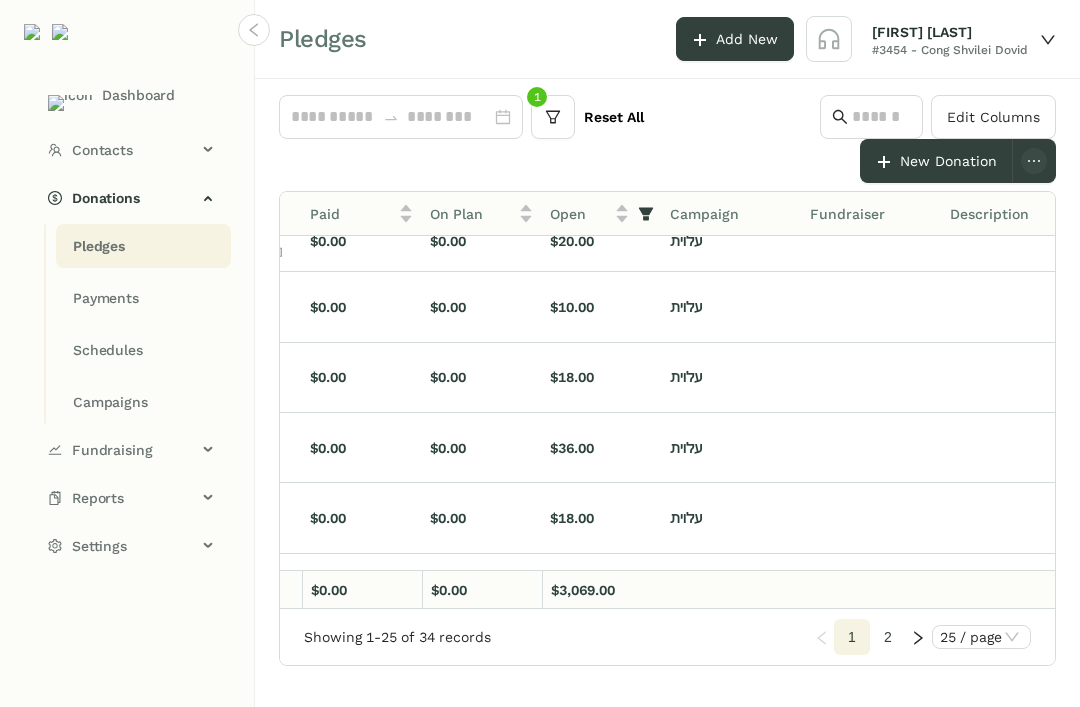 scroll, scrollTop: 51, scrollLeft: 580, axis: both 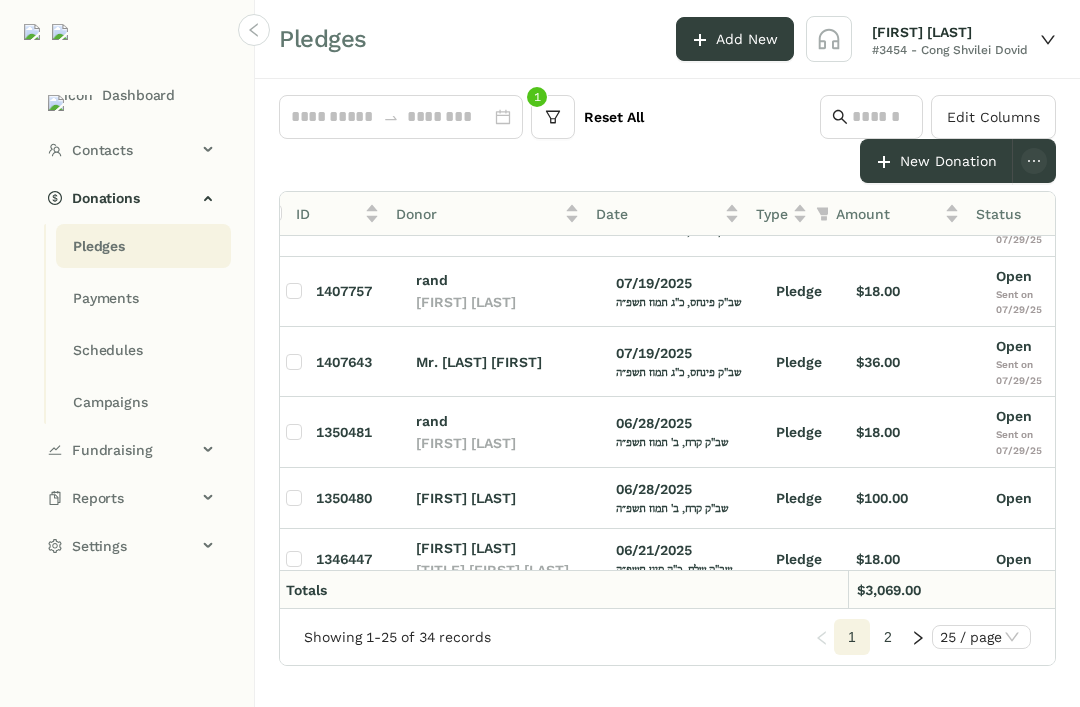 click on "0   1   2   3   4   5   6   7   8   9  Reset All  Edit Columns
New Donation   ID   Donor   Date   Type   Amount   Status   Paid   On Plan   Open   Campaign   Fundraiser   Description   Fund  1442319 Yisroel Aharon Kletzkin 08/03/2025 תשעה באב, ט' אב תשפ״ה Pledge $20.00 Open Sent on 08/03/25 $0.00 $0.00 $20.00 ‫עלוית‬ Default Fund 1407758 Eli Goldring 07/19/2025 שב"ק פינחס, כ"ג תמוז תשפ״ה Pledge $10.00 Open Sent on 07/29/25 $0.00 $0.00 $10.00 ‫עלוית‬ Default Fund 1407757 rand אברהם ראנד 07/19/2025 שב"ק פינחס, כ"ג תמוז תשפ״ה Pledge $18.00 Open Sent on 07/29/25 $0.00 $0.00 $18.00 ‫עלוית‬ Default Fund 1407643 Mr. Rosenberg Simcha 07/19/2025 שב"ק פינחס, כ"ג תמוז תשפ״ה Pledge $36.00 Open Sent on 07/29/25 $0.00 $0.00 $36.00 ‫עלוית‬ Default Fund 1350481 rand אברהם ראנד 06/28/2025 שב"ק קרח, ב' תמוז תשפ״ה Pledge $18.00 Open Sent on 07/29/25 $0.00 $0.00 $18.00 ‫עלוית‬" 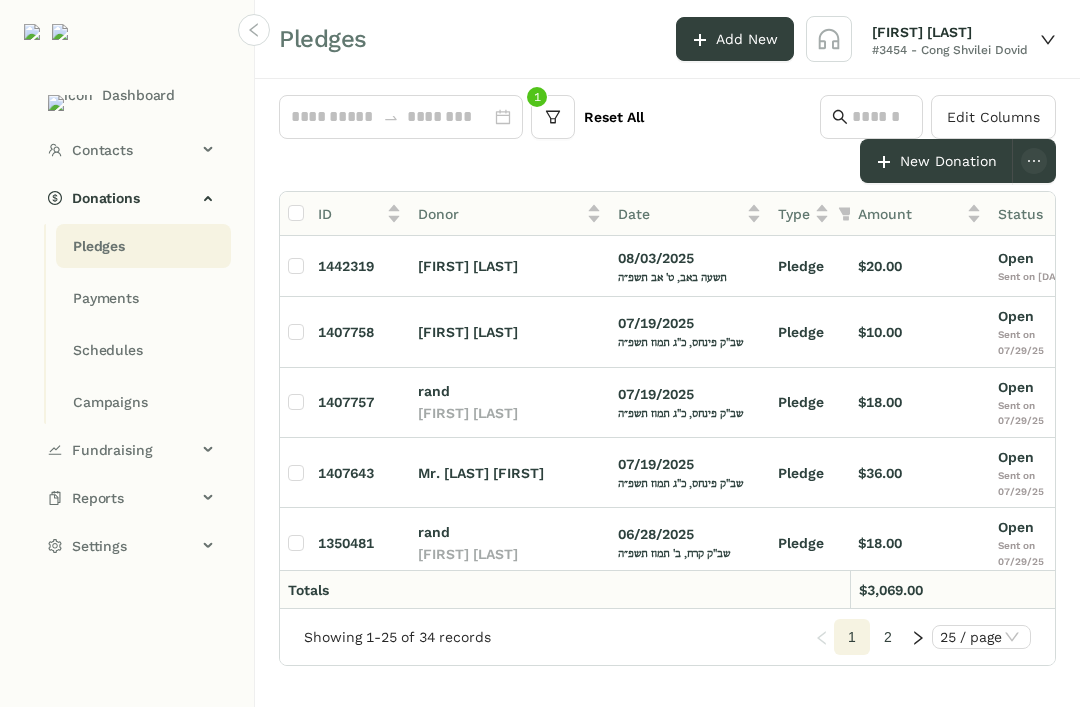 click 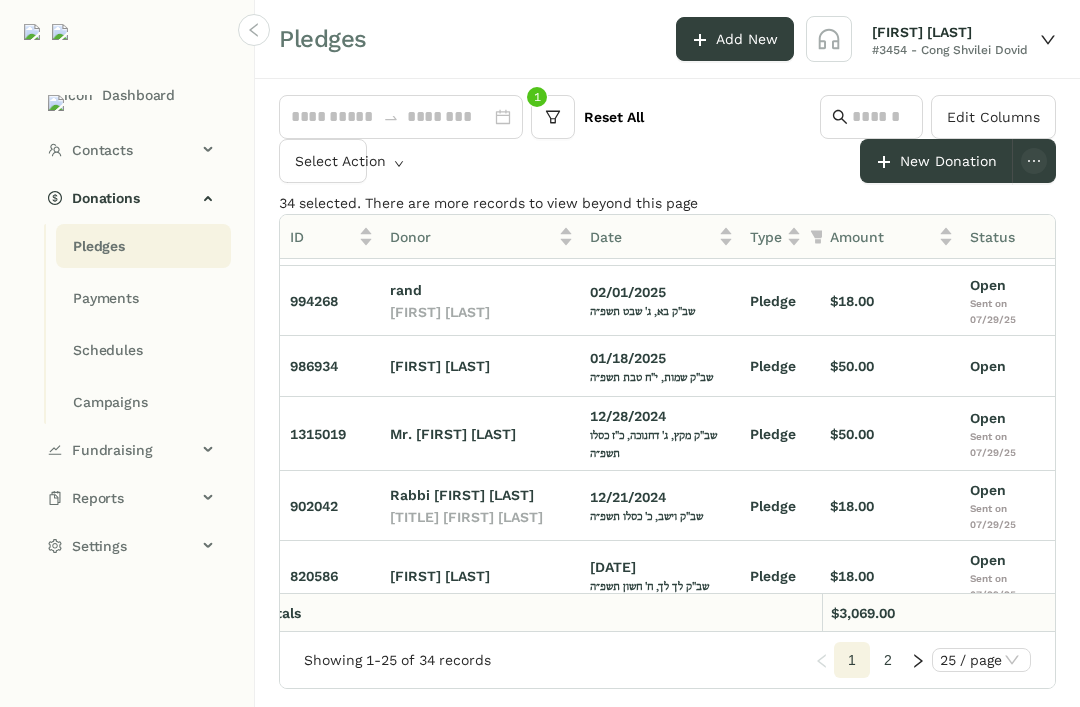 click on "Select Action" 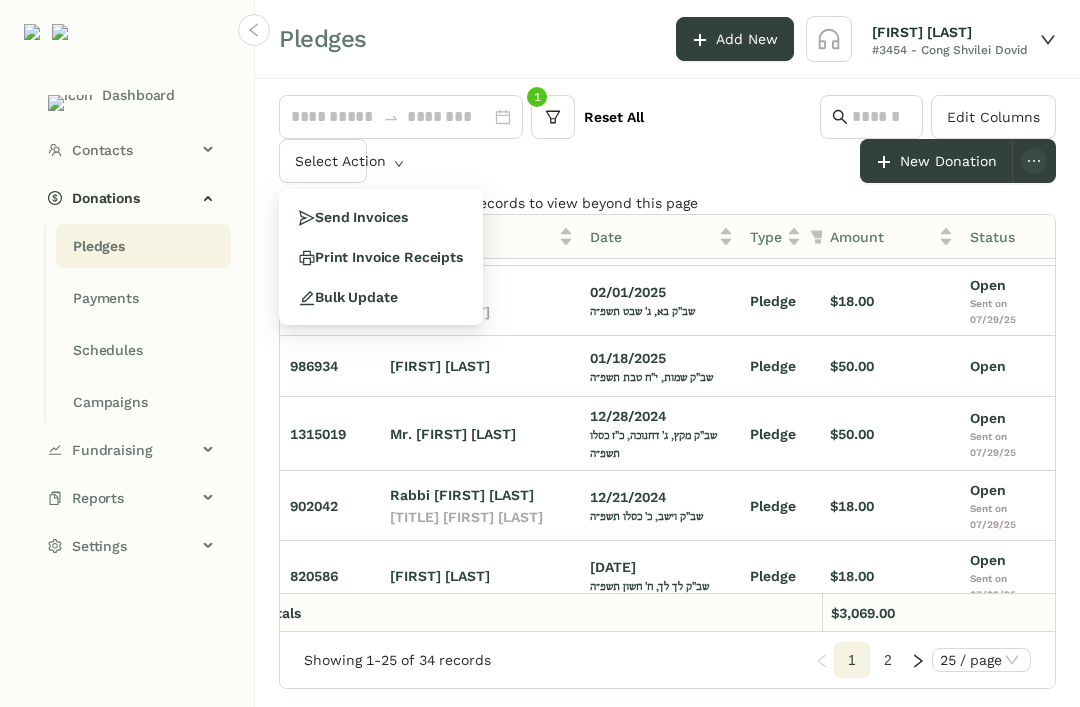 click on "Send Invoices" at bounding box center [353, 217] 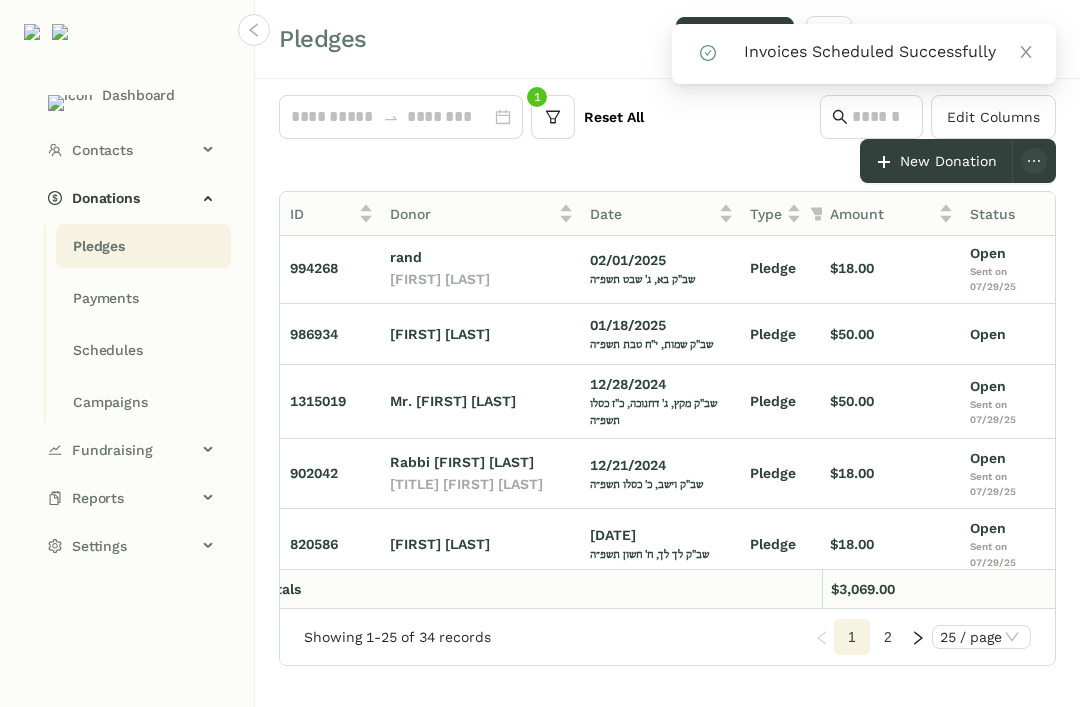 click on "Pledges" 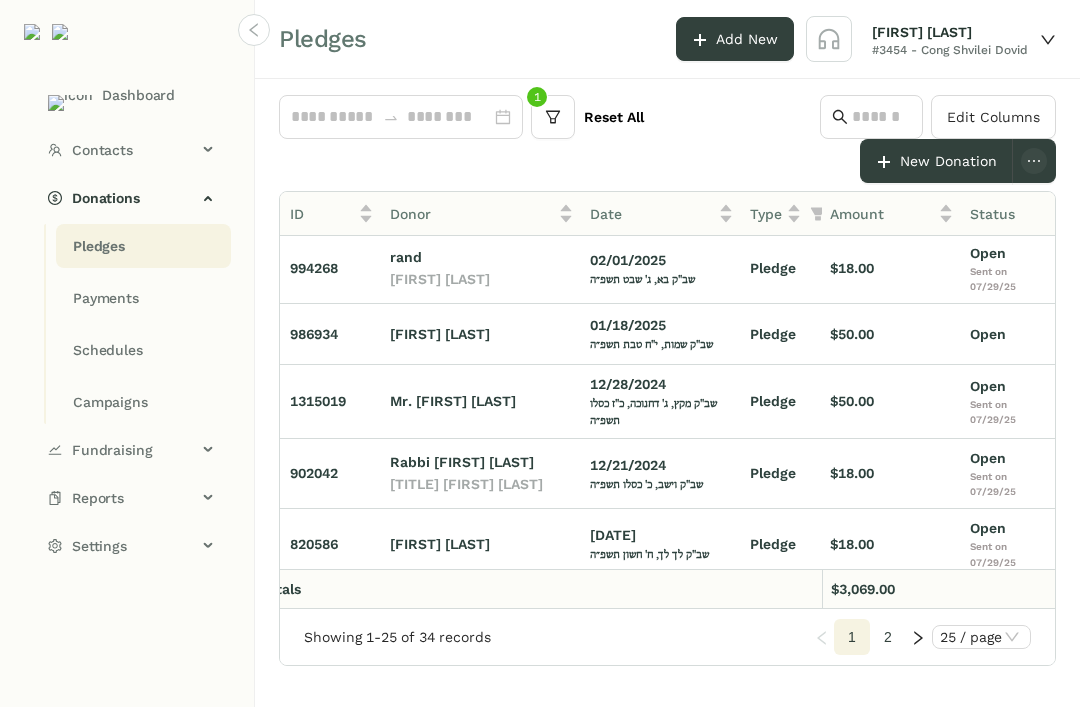 click on "Campaigns" 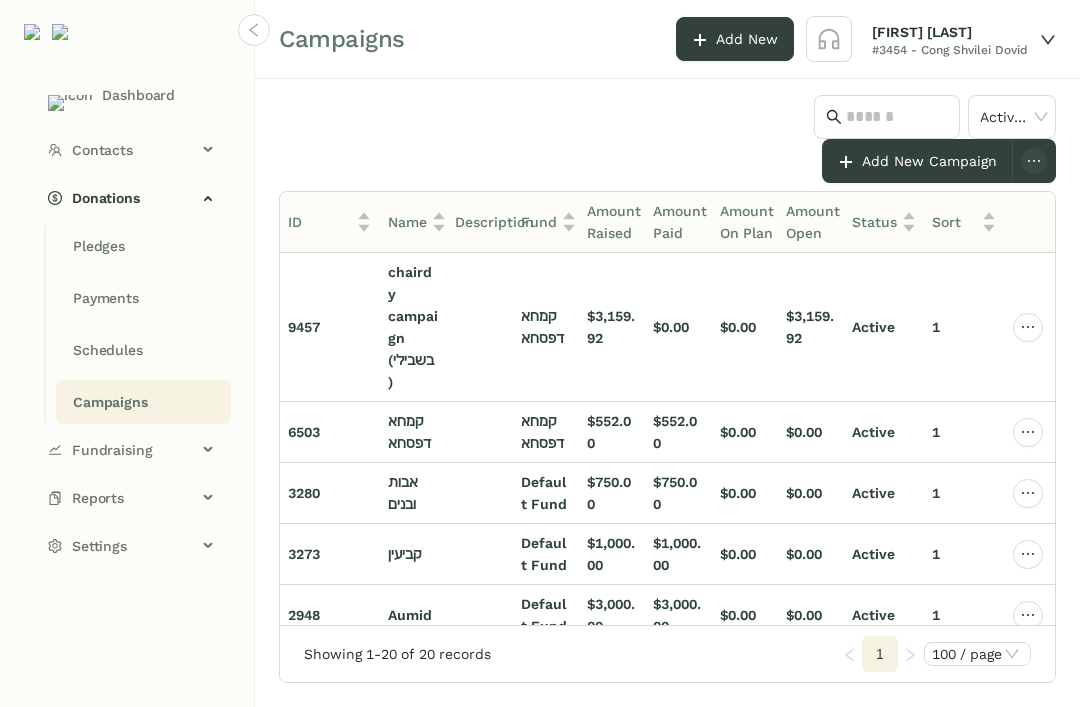 click on "‫קמחא דפסחא" 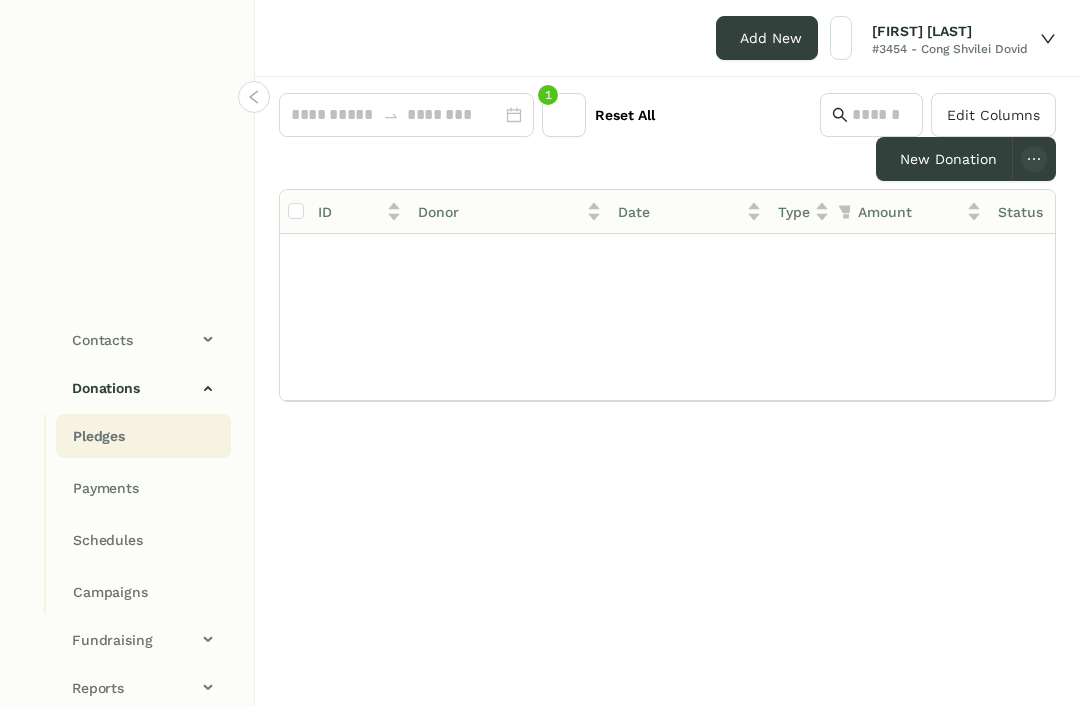 scroll, scrollTop: 0, scrollLeft: 0, axis: both 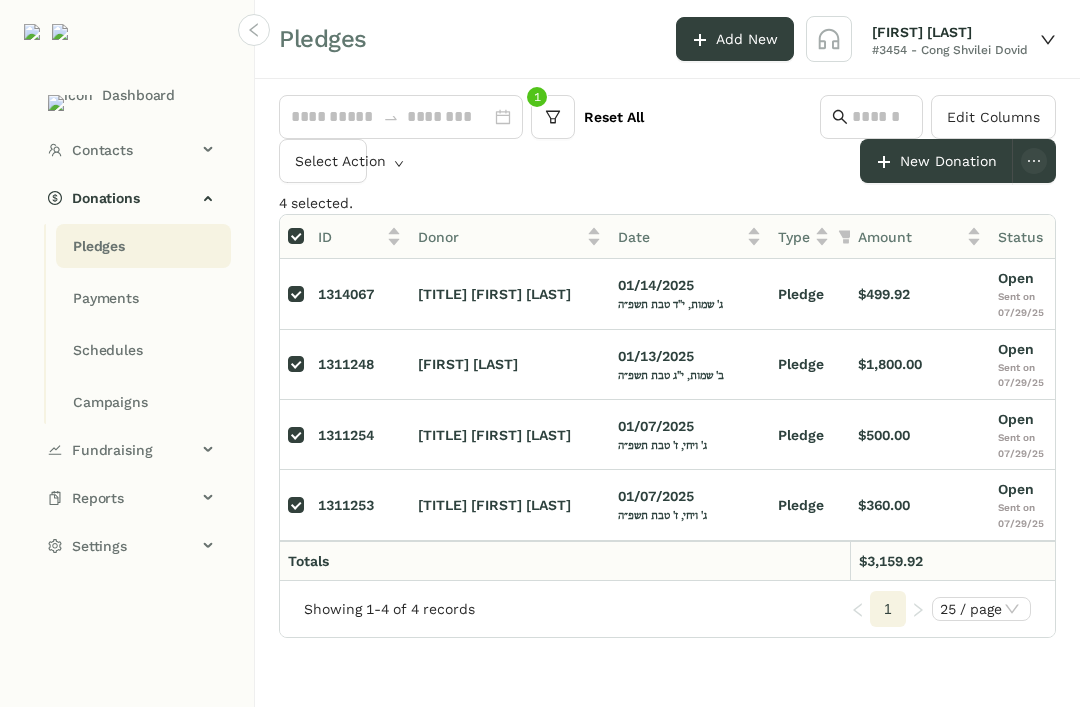 click on "Select Action" 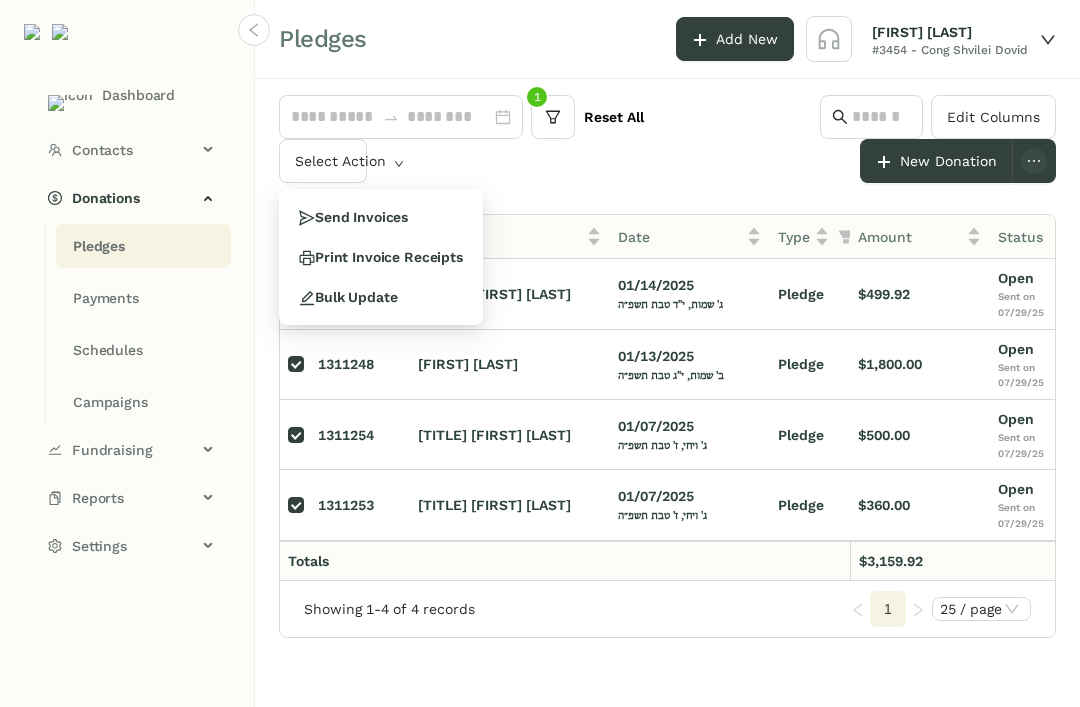 click on "Send Invoices" at bounding box center [381, 217] 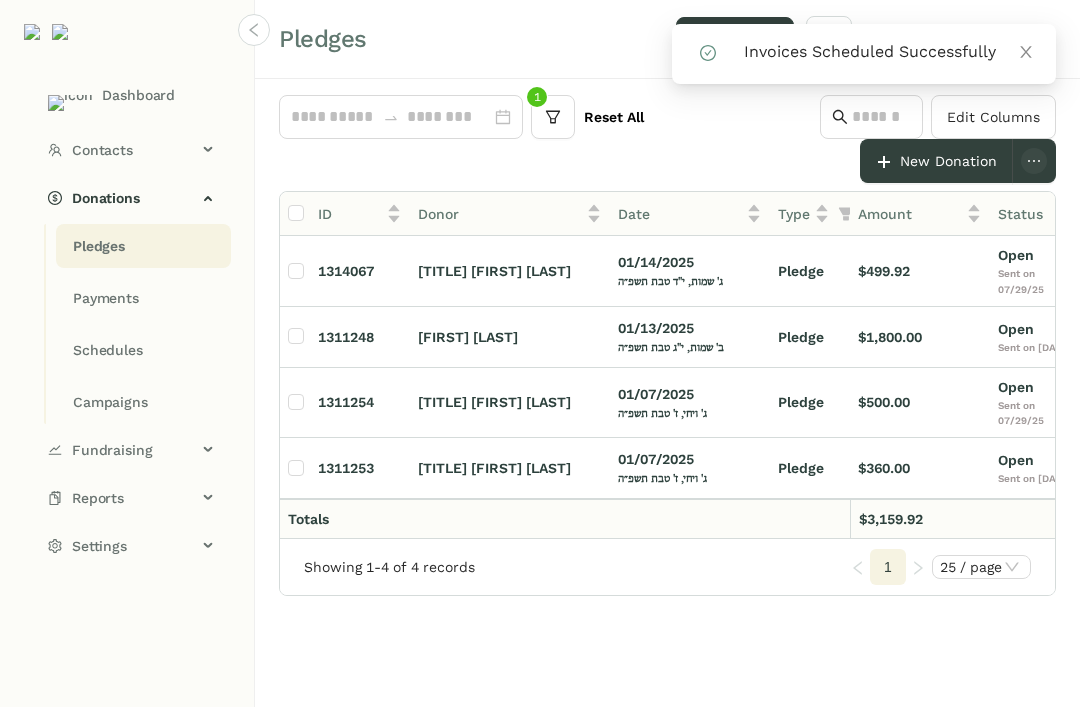 click on "Pledges" 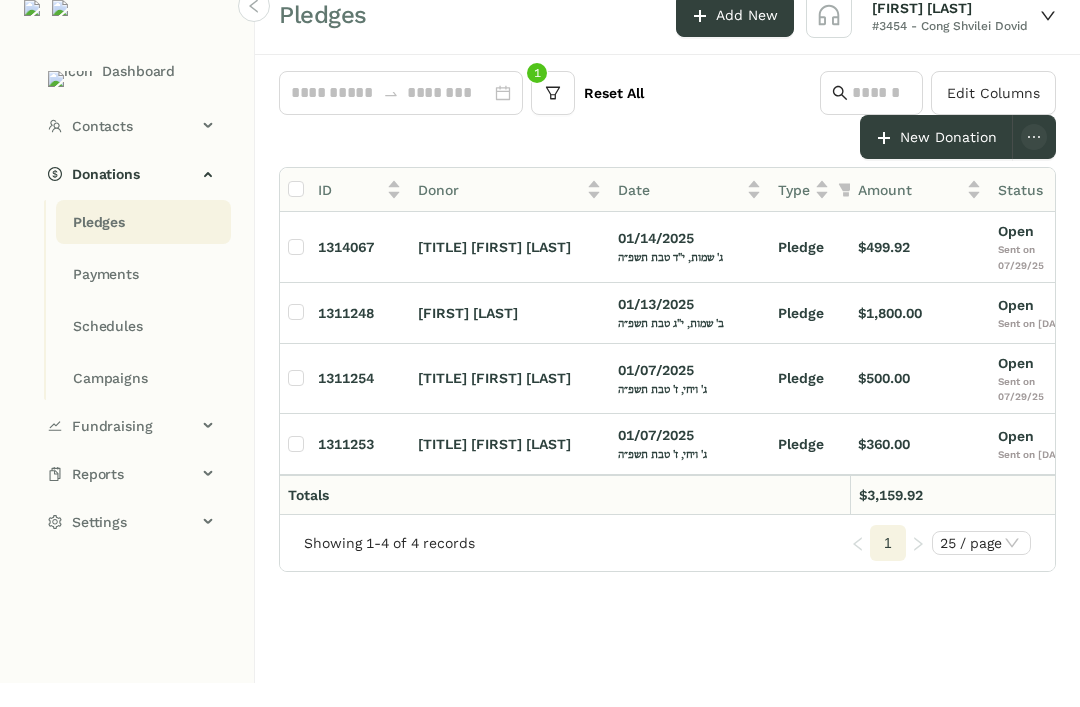 scroll, scrollTop: 0, scrollLeft: 0, axis: both 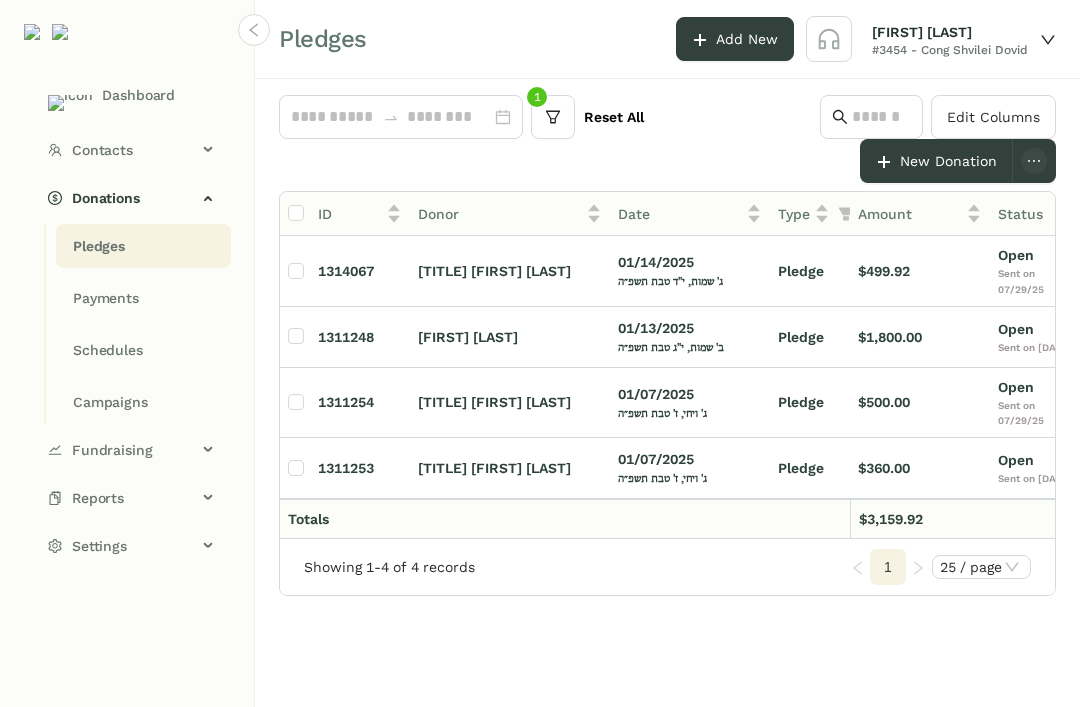 click on "Payments" 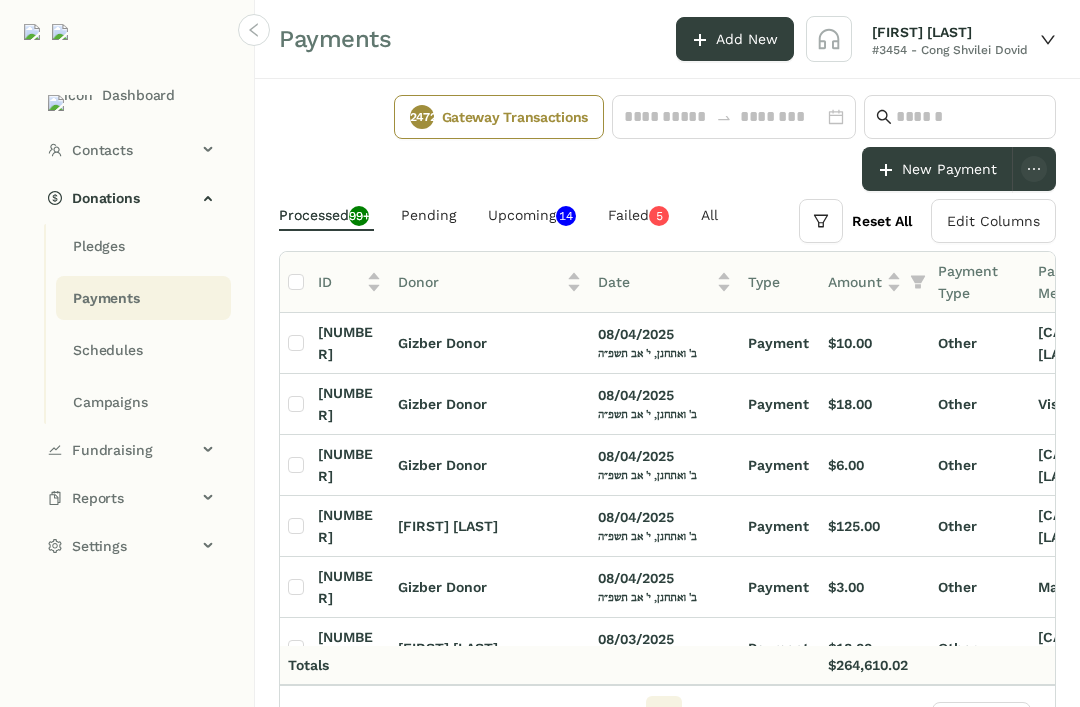 click on "Campaigns" 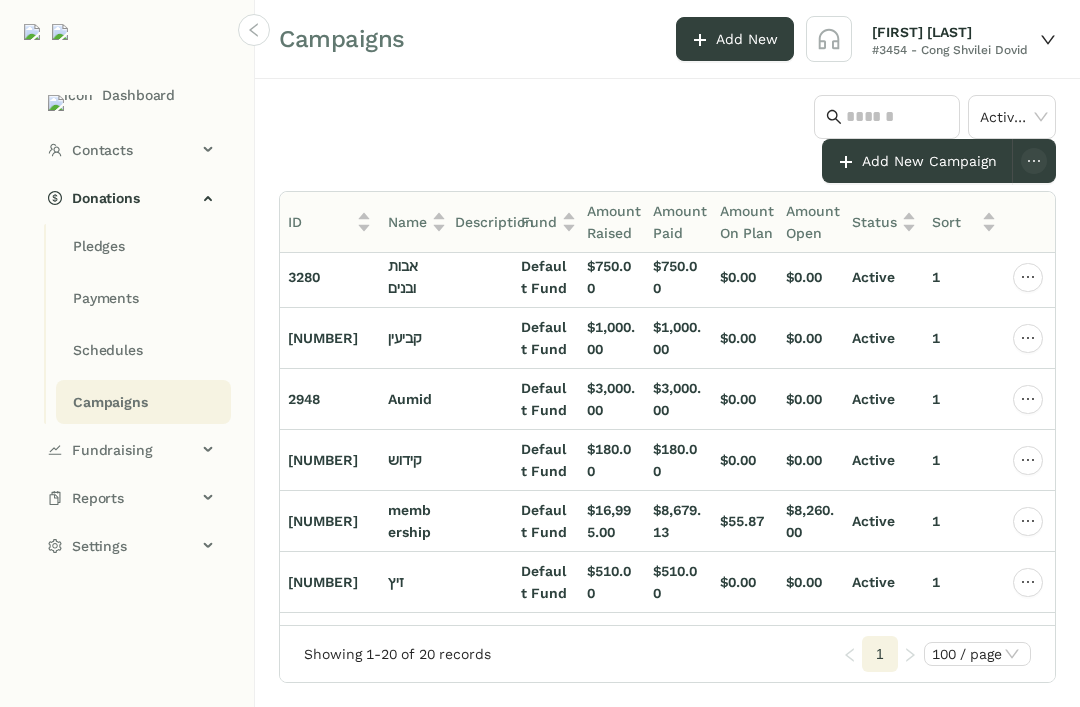 scroll, scrollTop: 223, scrollLeft: 0, axis: vertical 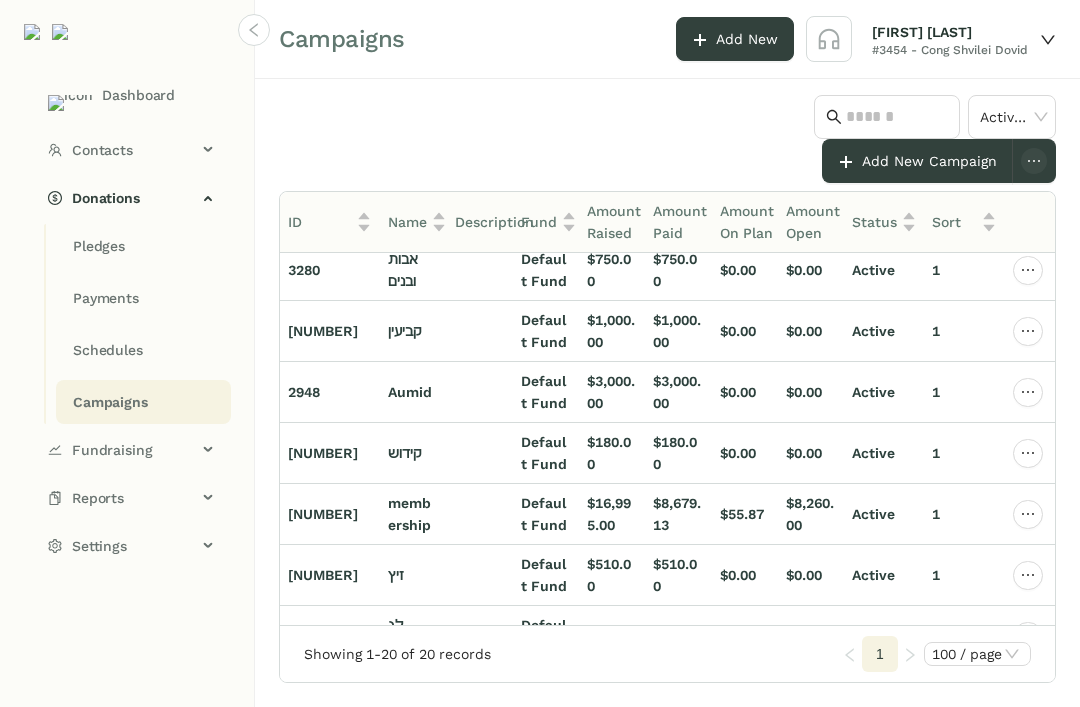 click on "$16,995.00" 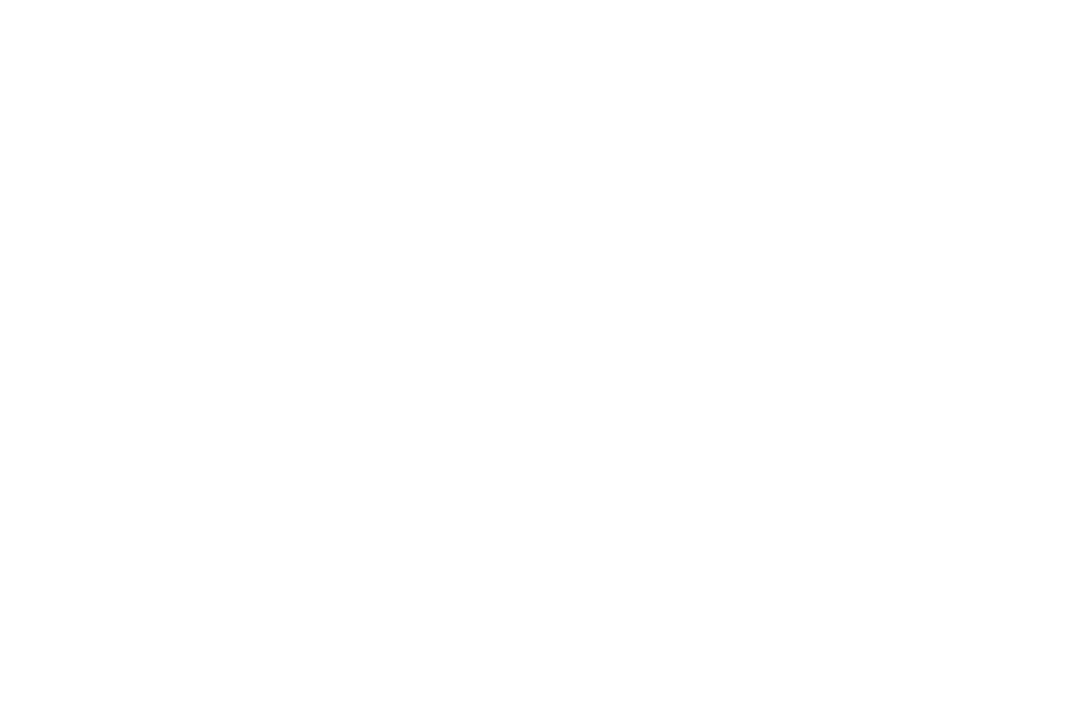 scroll, scrollTop: 0, scrollLeft: 0, axis: both 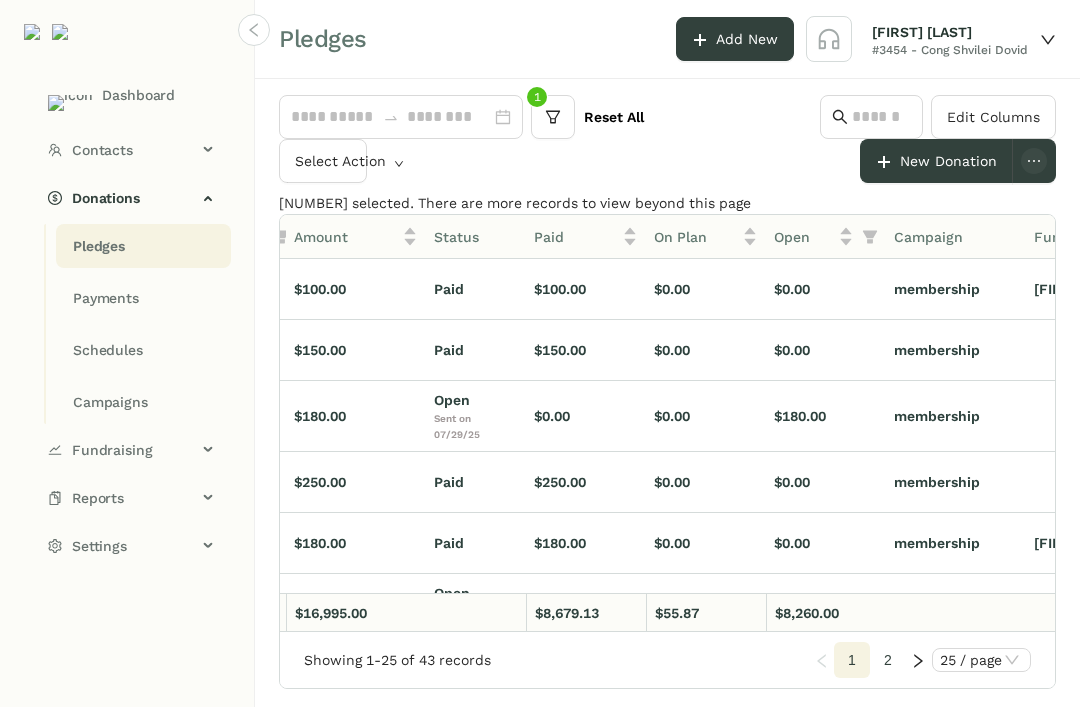 click on "Campaign" 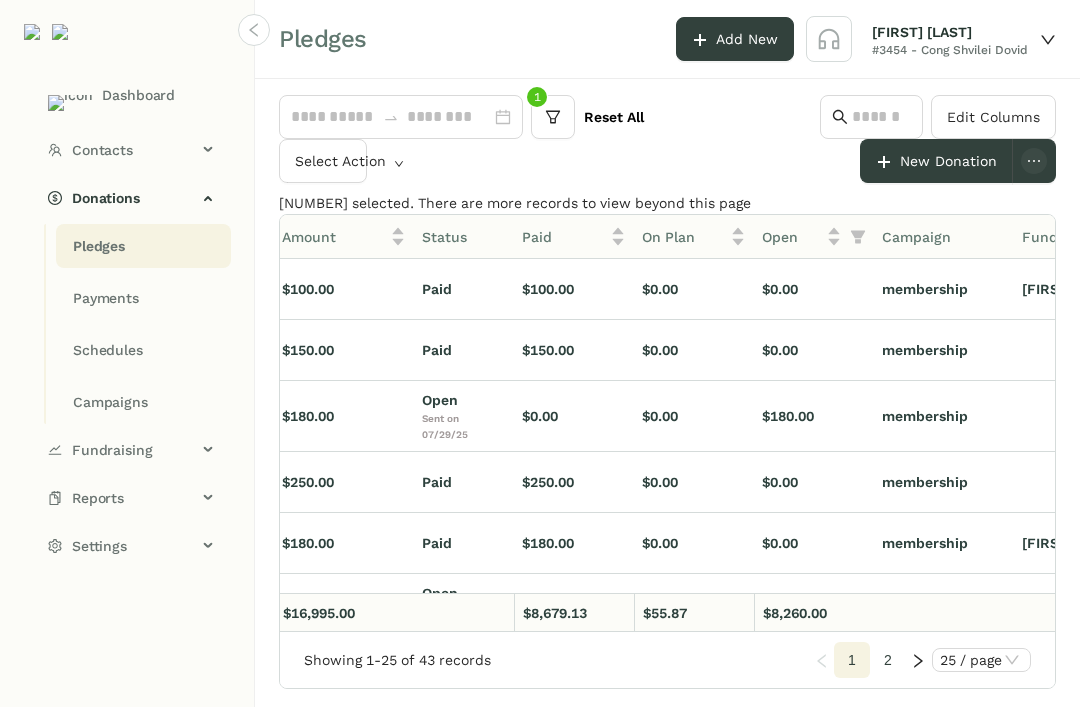scroll, scrollTop: 0, scrollLeft: 577, axis: horizontal 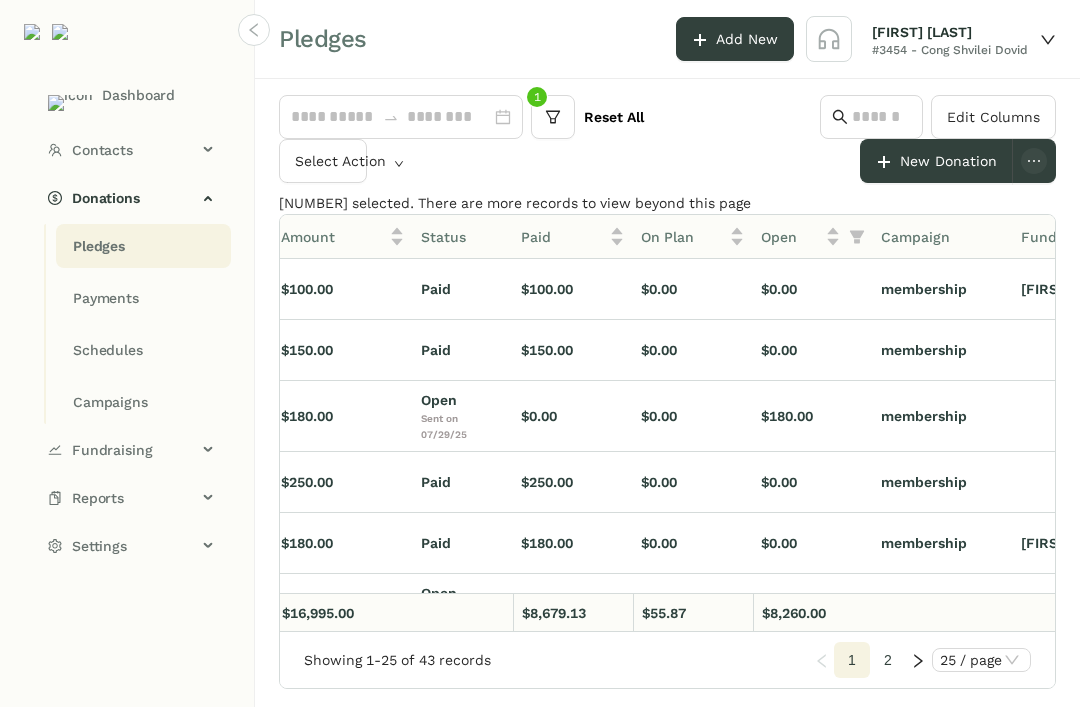 click 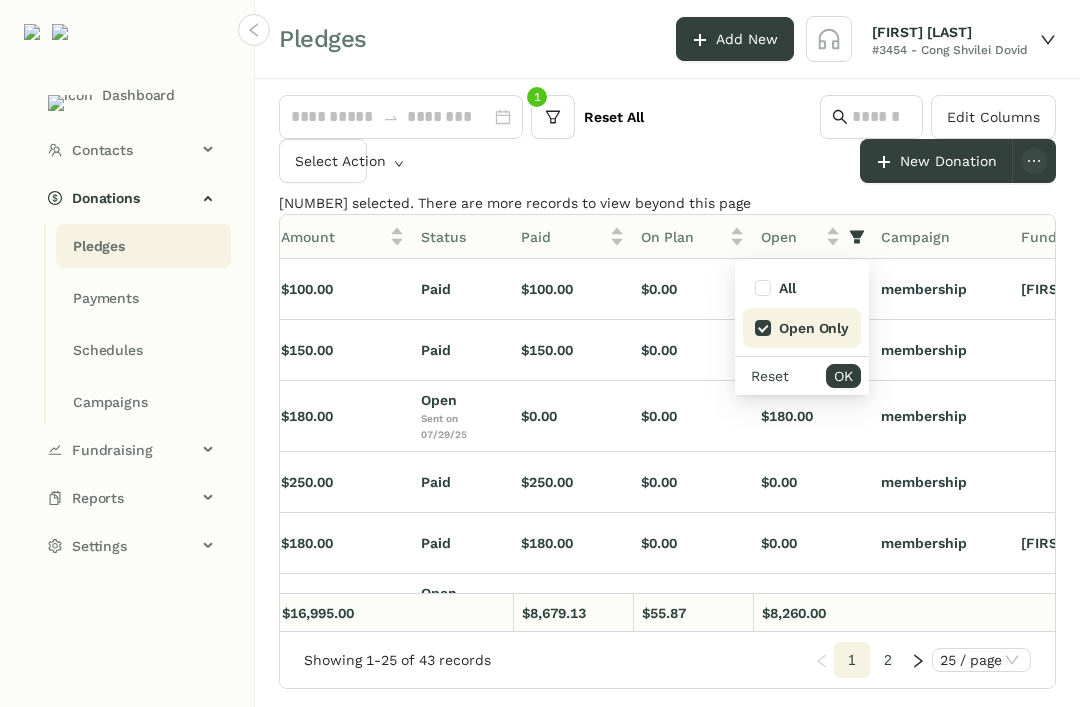 click on "OK" at bounding box center (843, 376) 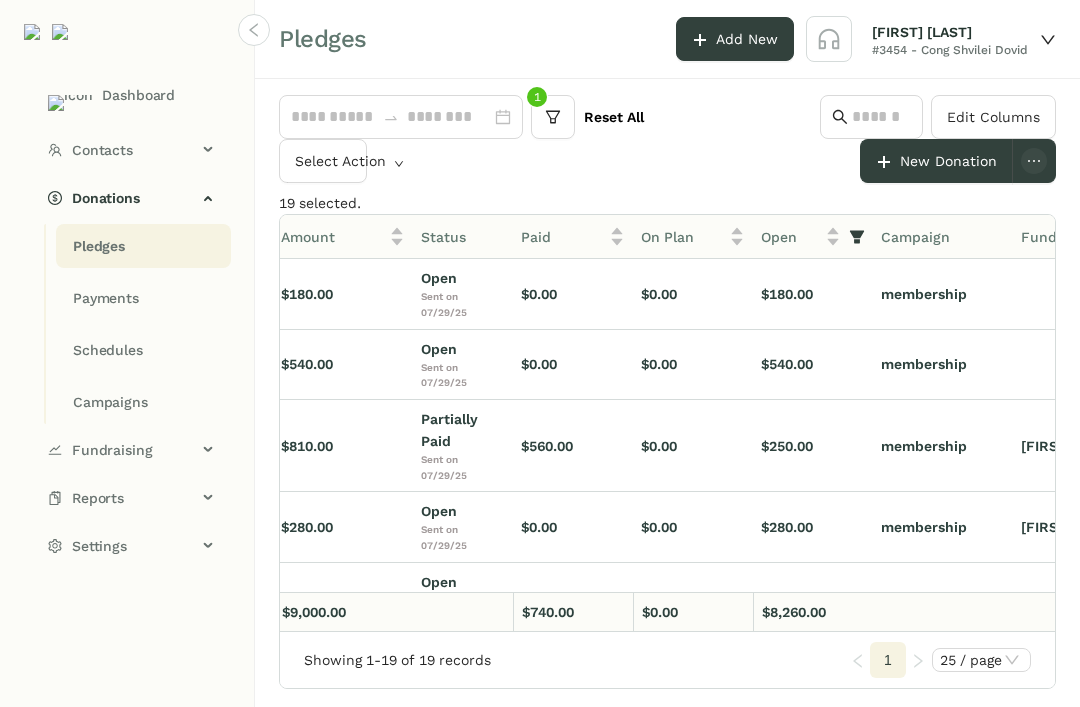 scroll, scrollTop: 118, scrollLeft: 50, axis: both 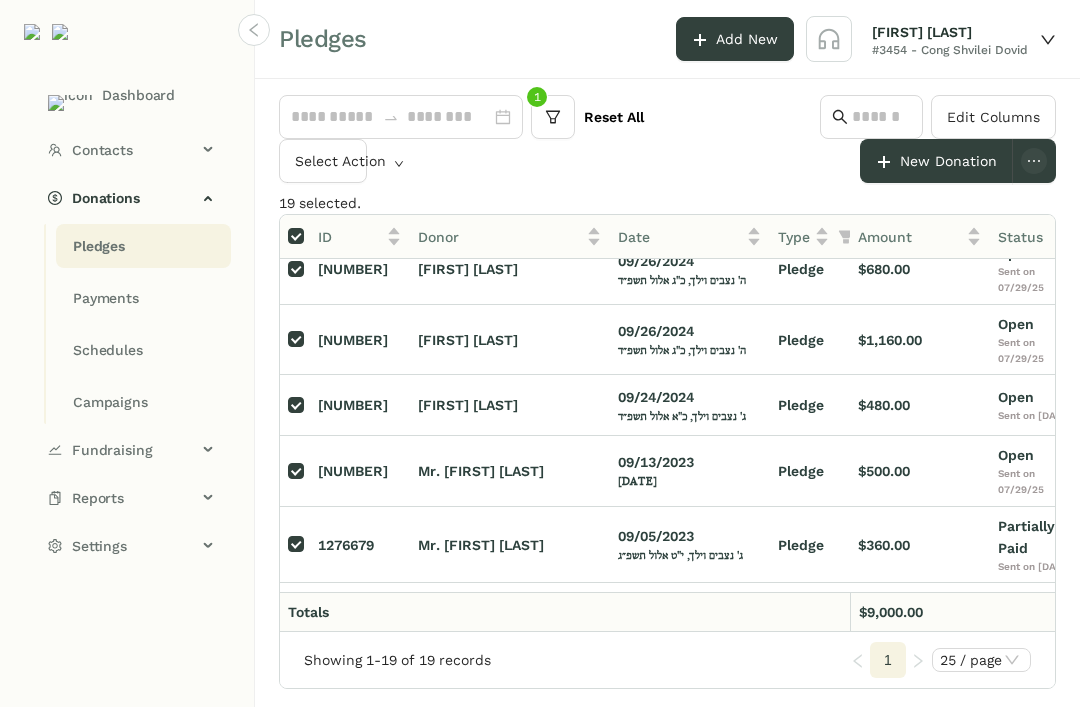 click on "Select Action" 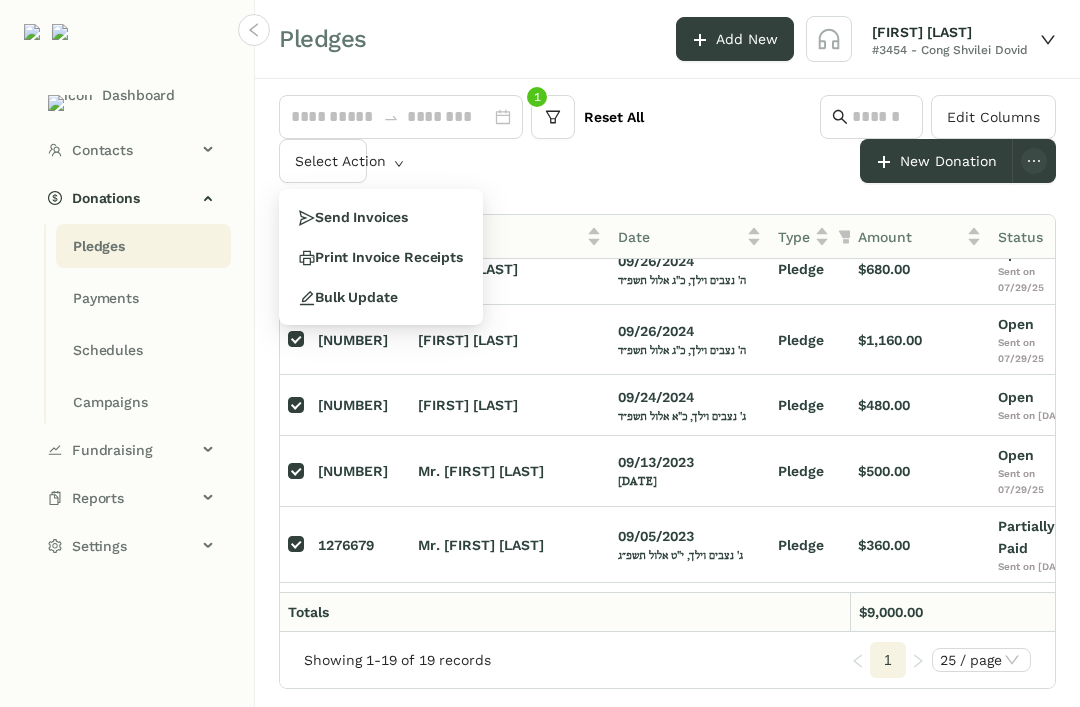 click on "Send Invoices" at bounding box center (353, 217) 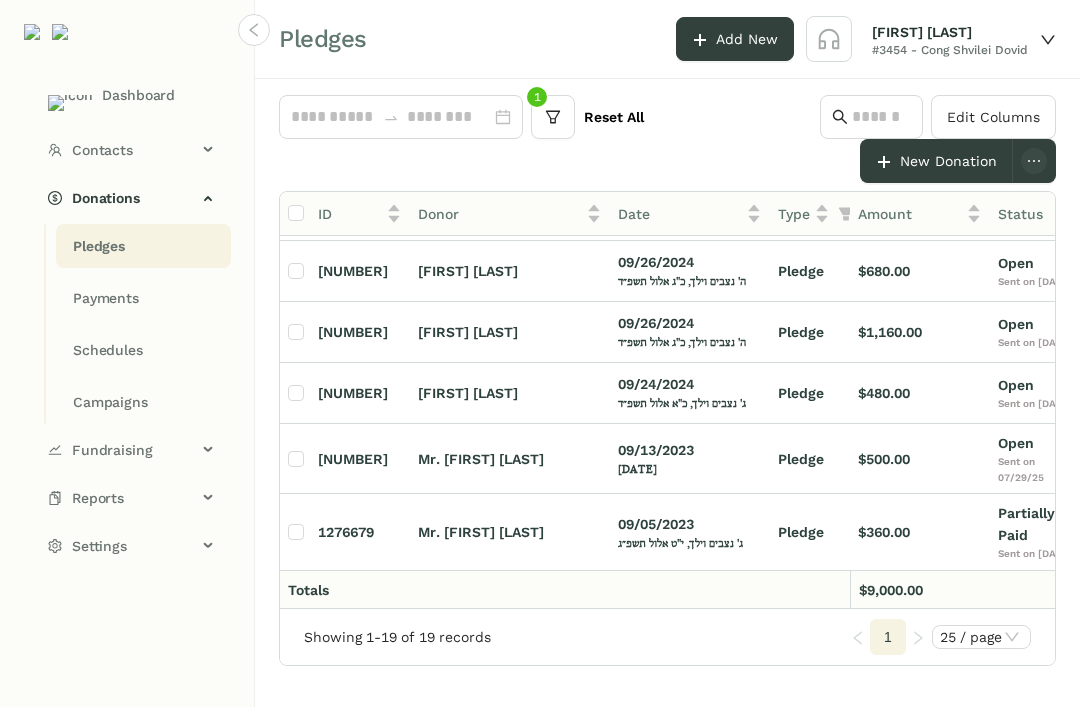 click on "Campaigns" 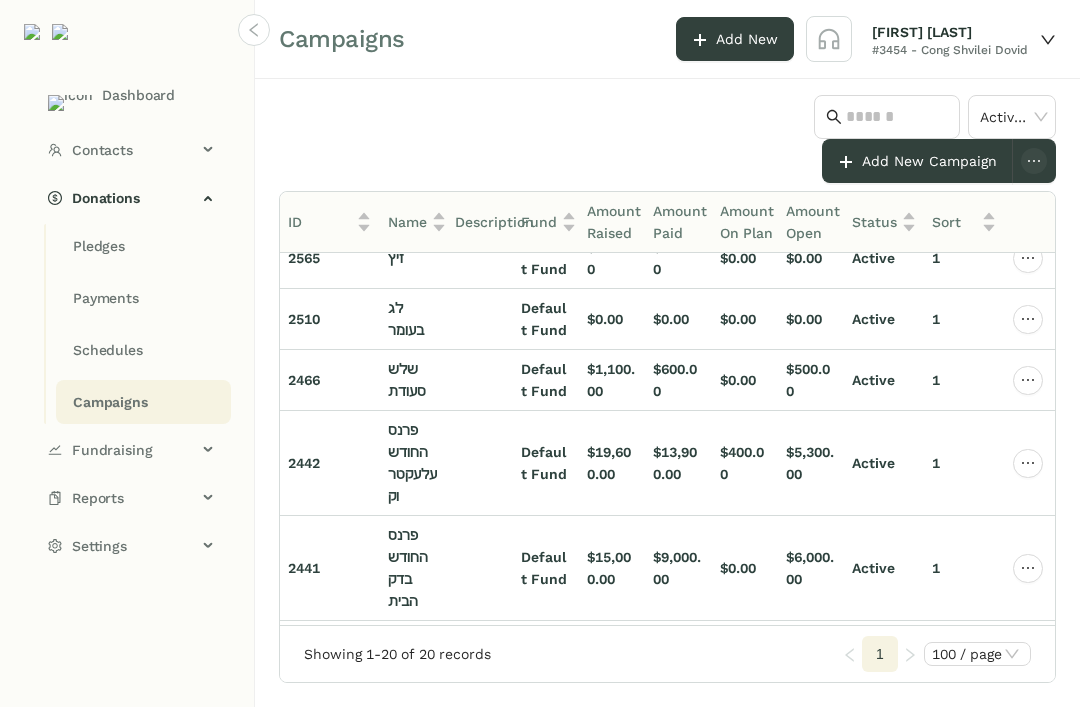 click on "$19,600.00" 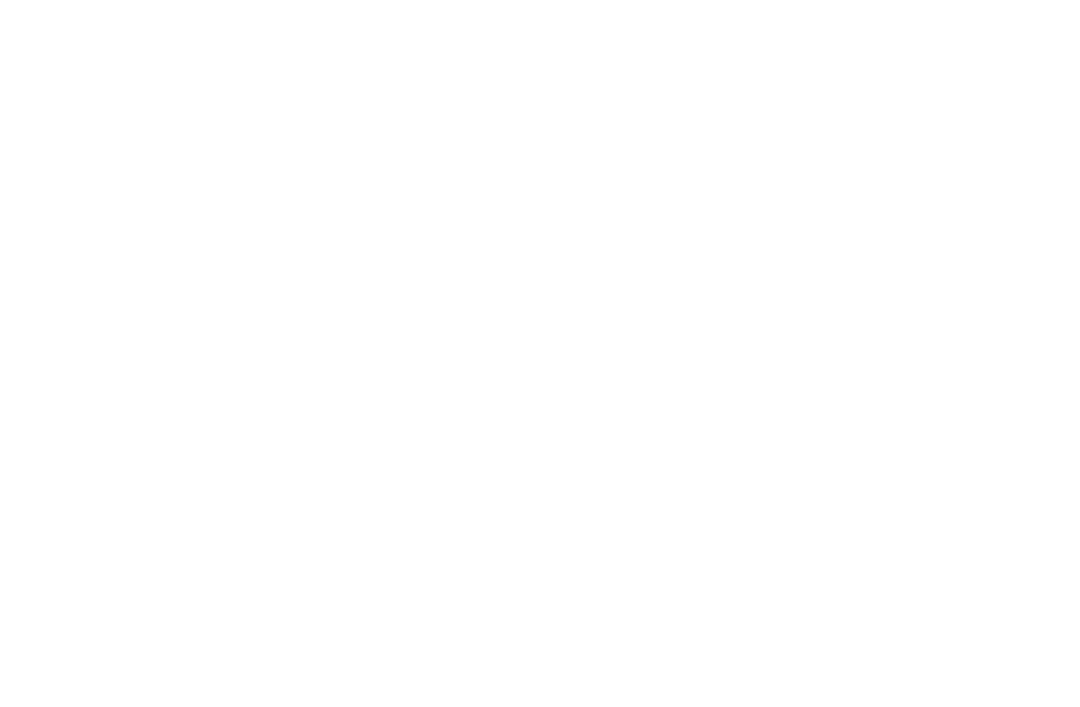 scroll, scrollTop: 0, scrollLeft: 0, axis: both 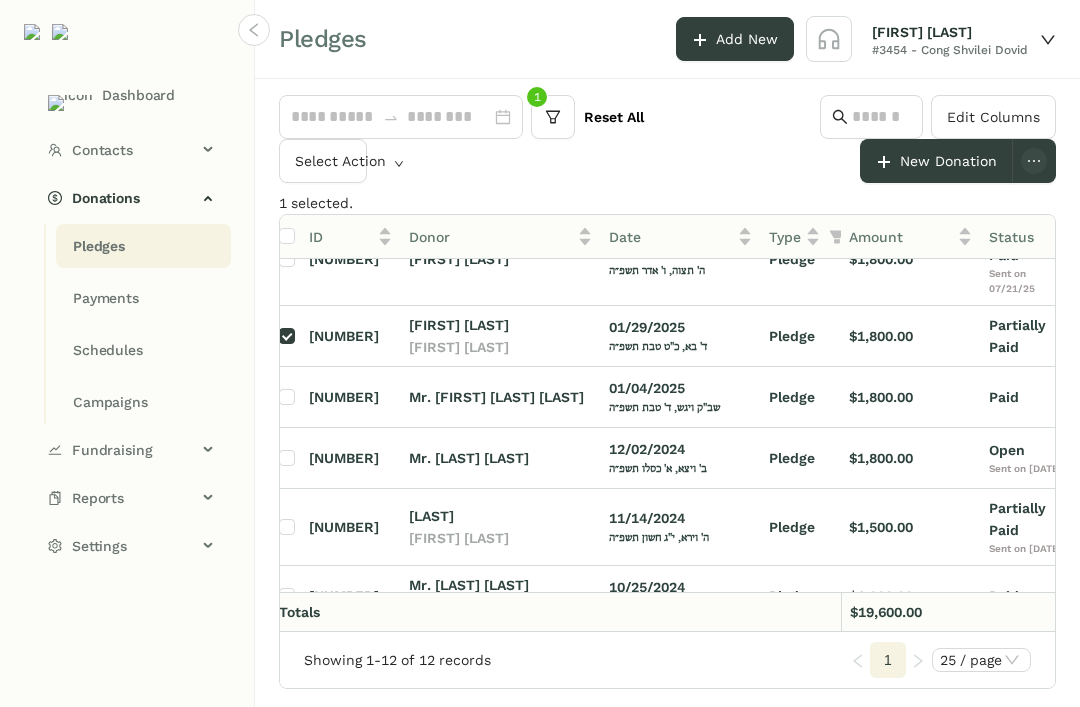 click 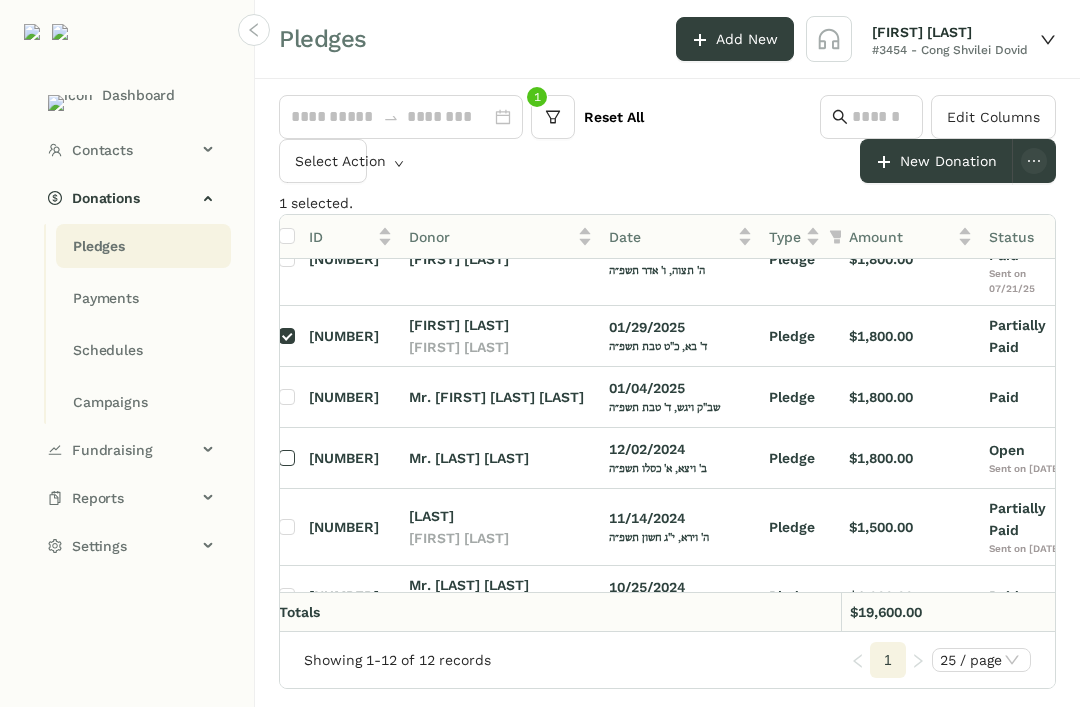 scroll, scrollTop: 199, scrollLeft: 8, axis: both 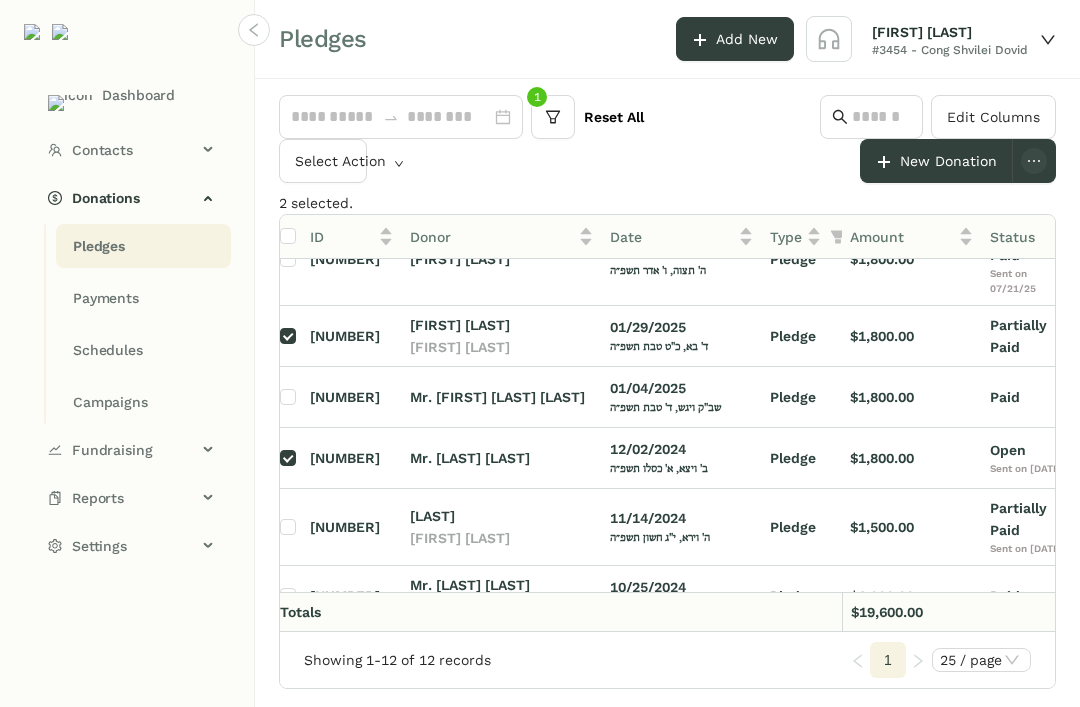 click on "822769" 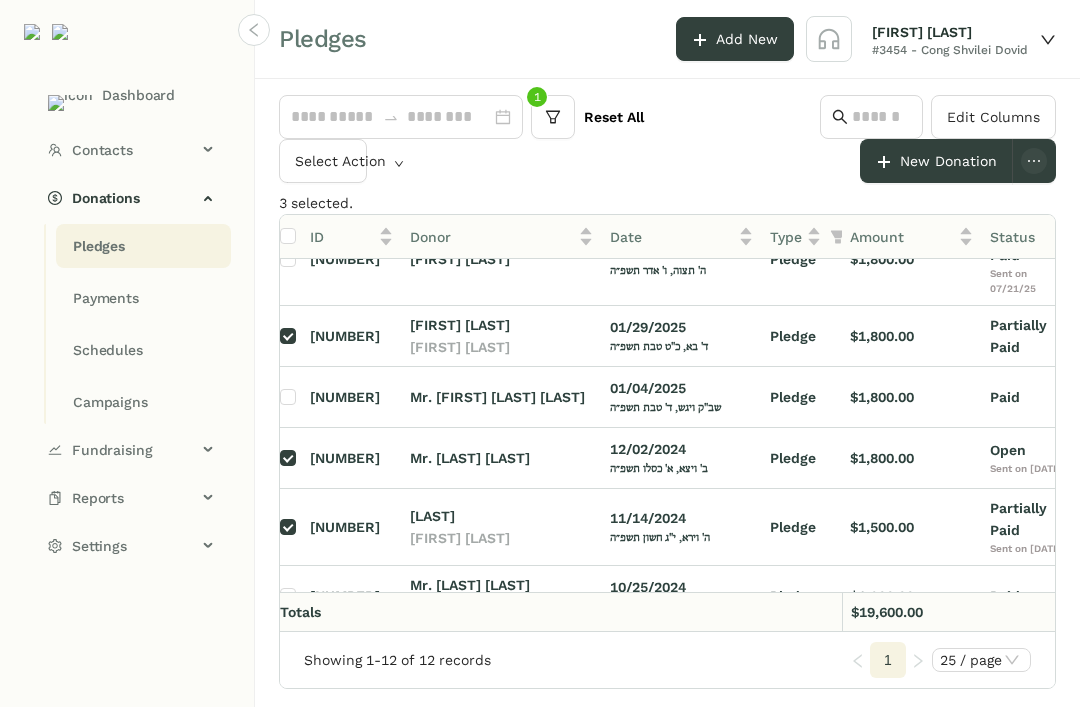 scroll, scrollTop: 282, scrollLeft: -21, axis: both 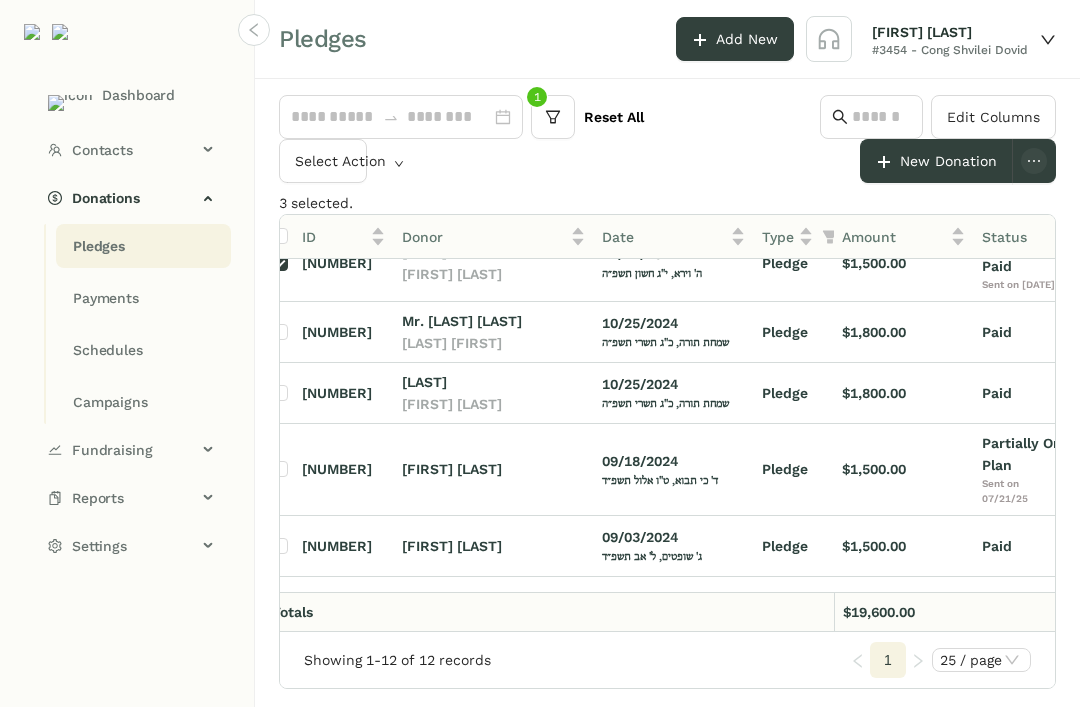 click on "$1,800.00" 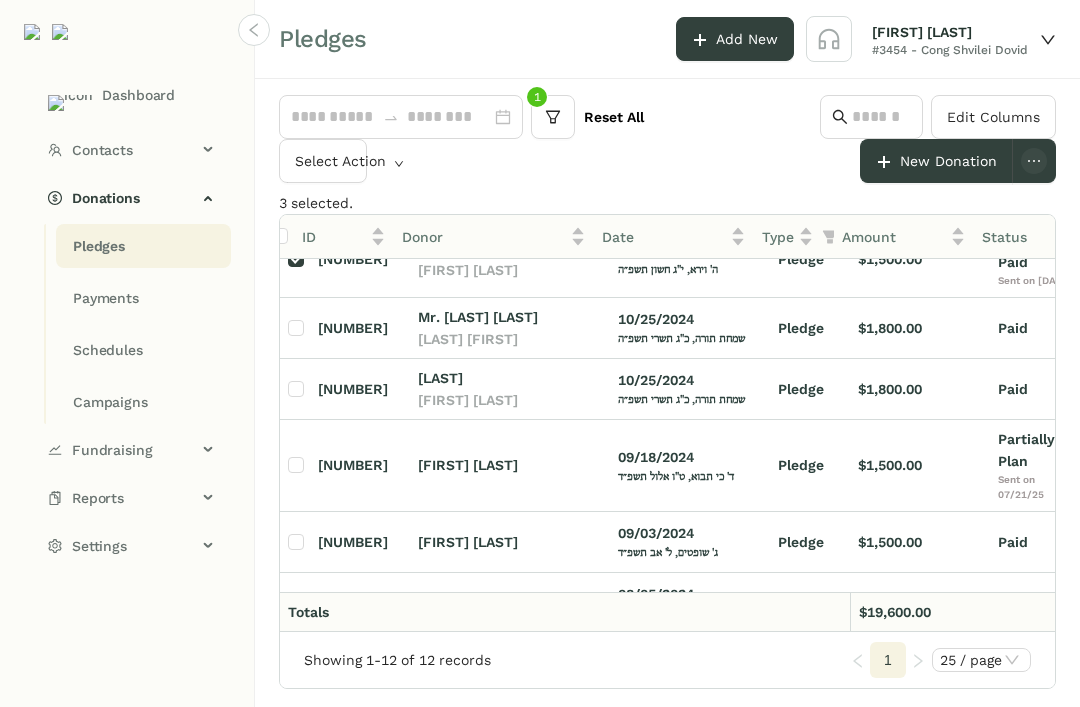 scroll, scrollTop: 0, scrollLeft: 0, axis: both 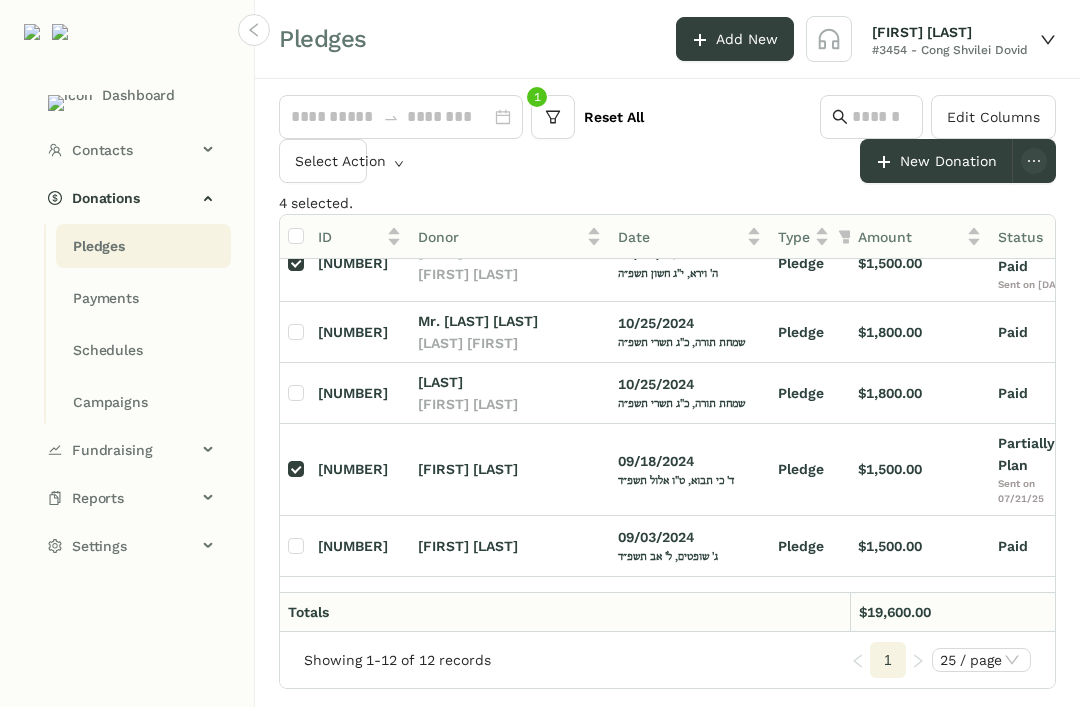 click on "Select Action" 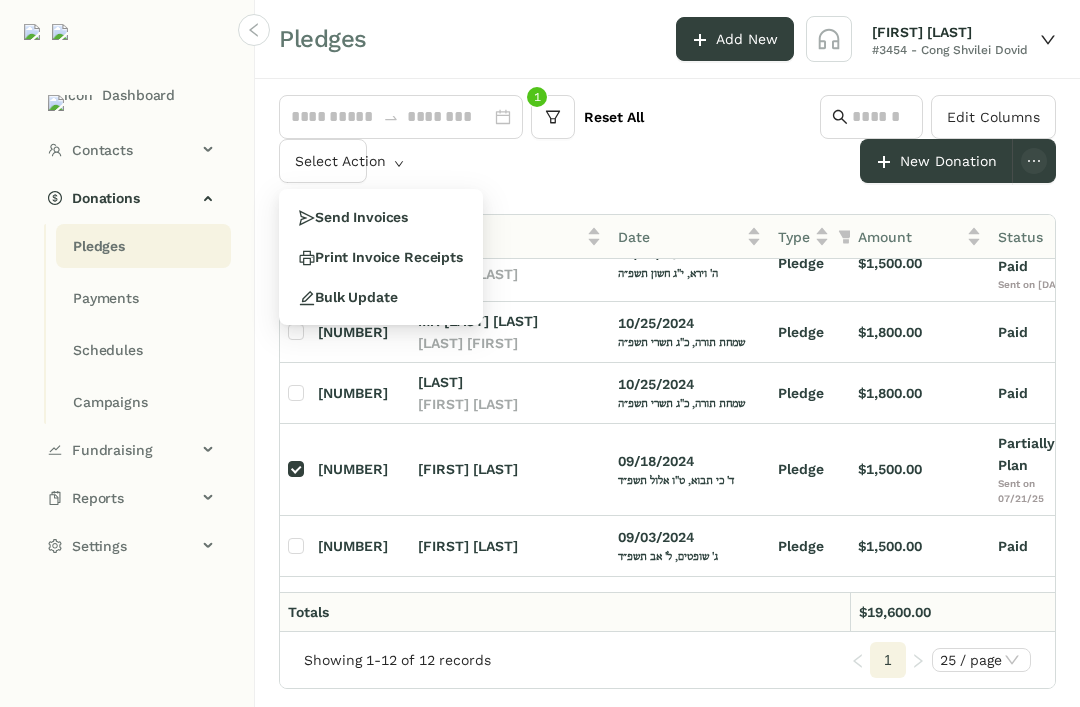 click on "Send Invoices" at bounding box center [353, 217] 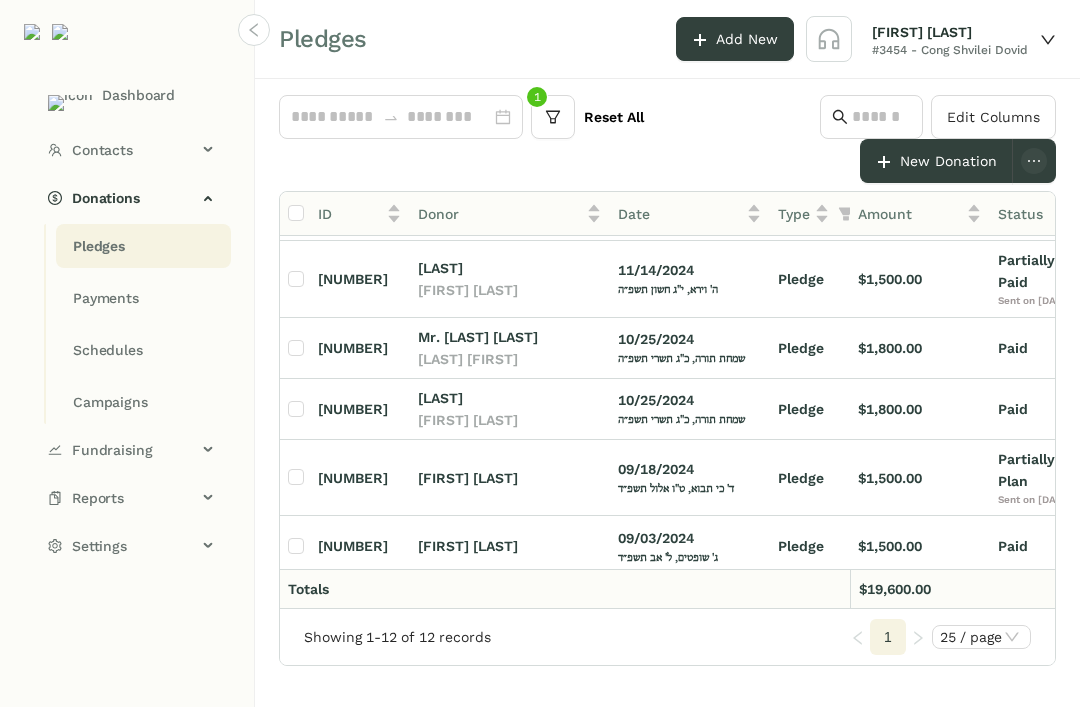 click on "Campaigns" 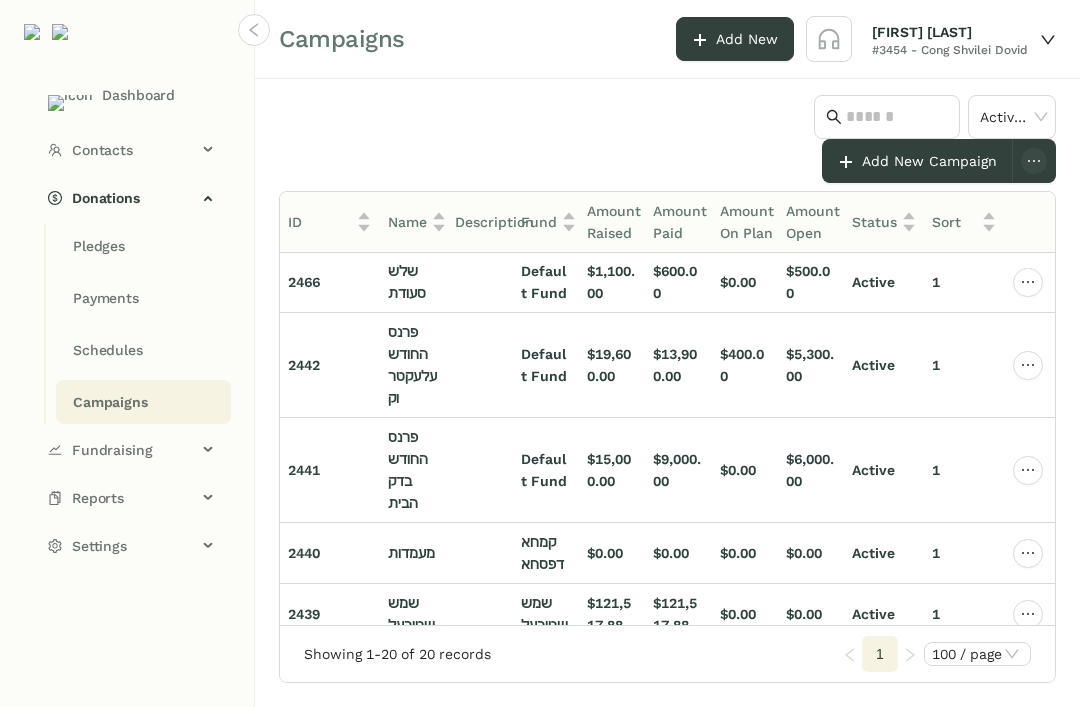 click on "$15,000.00" 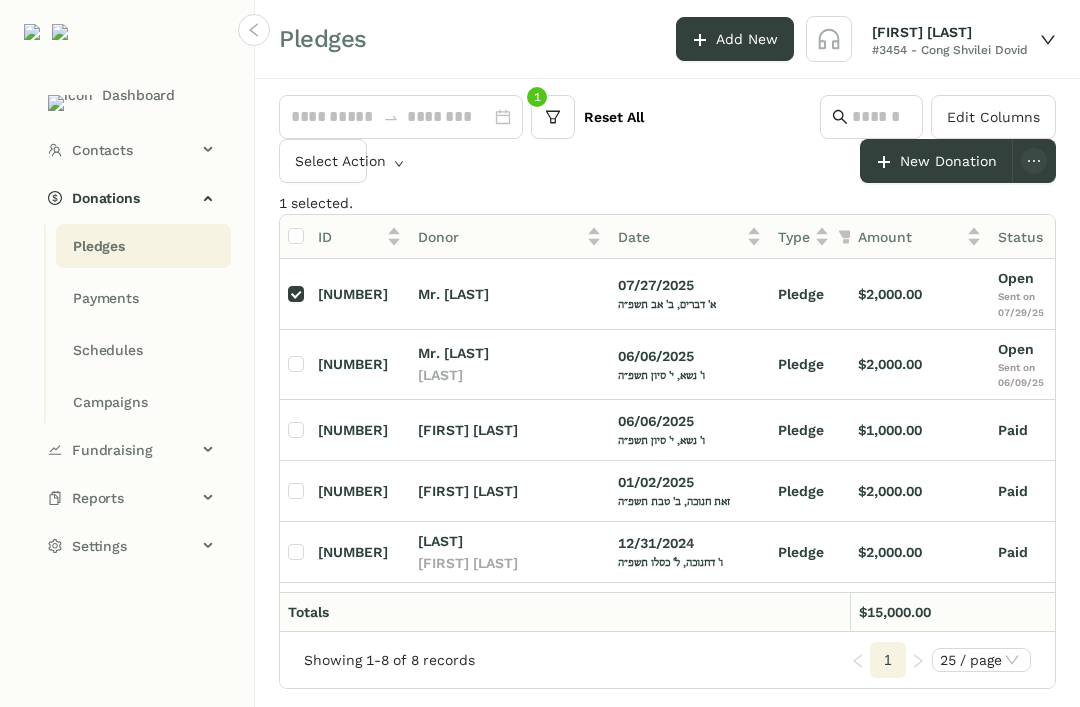 scroll, scrollTop: 1, scrollLeft: 0, axis: vertical 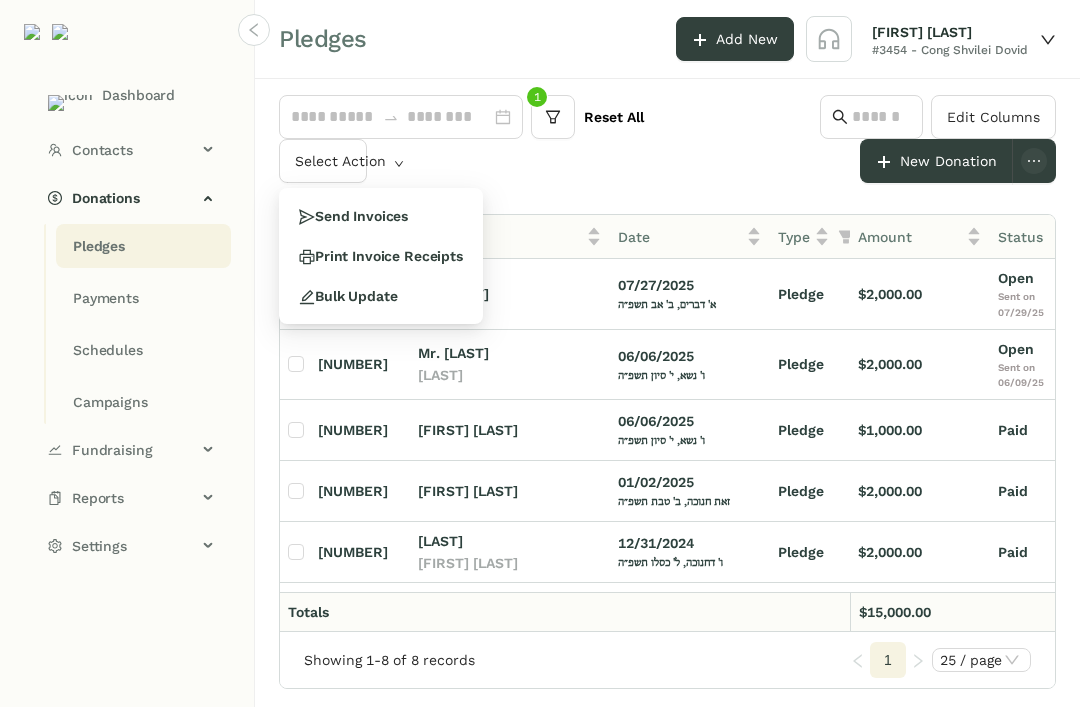 click on "Send Invoices" at bounding box center [353, 216] 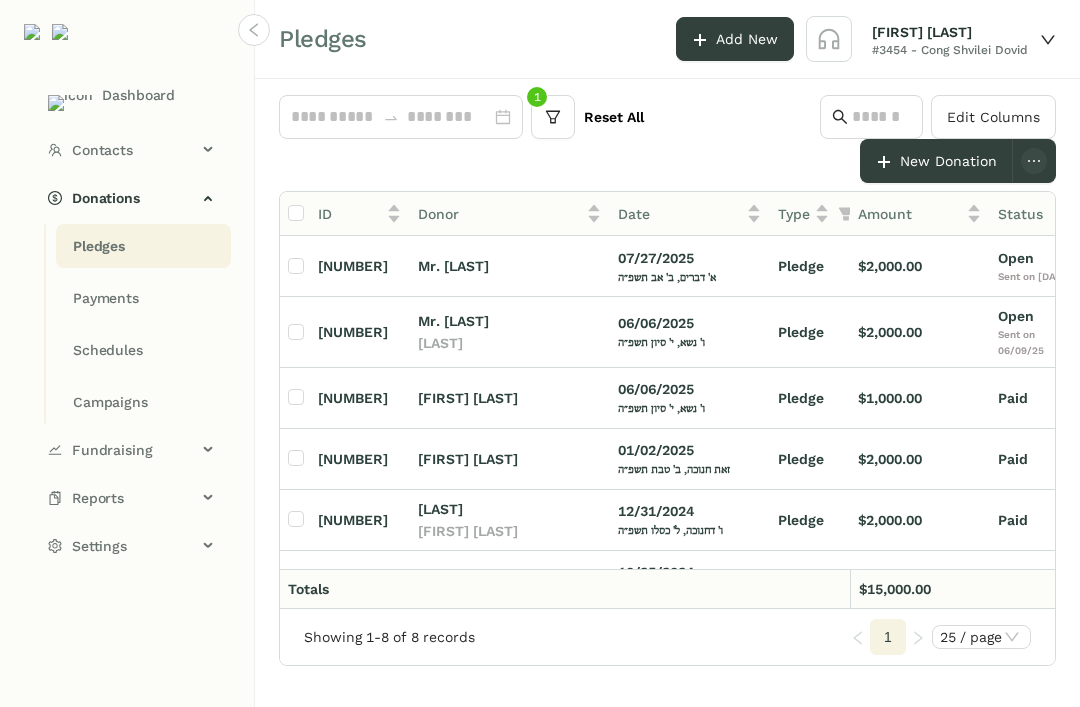 click on "Schedules" 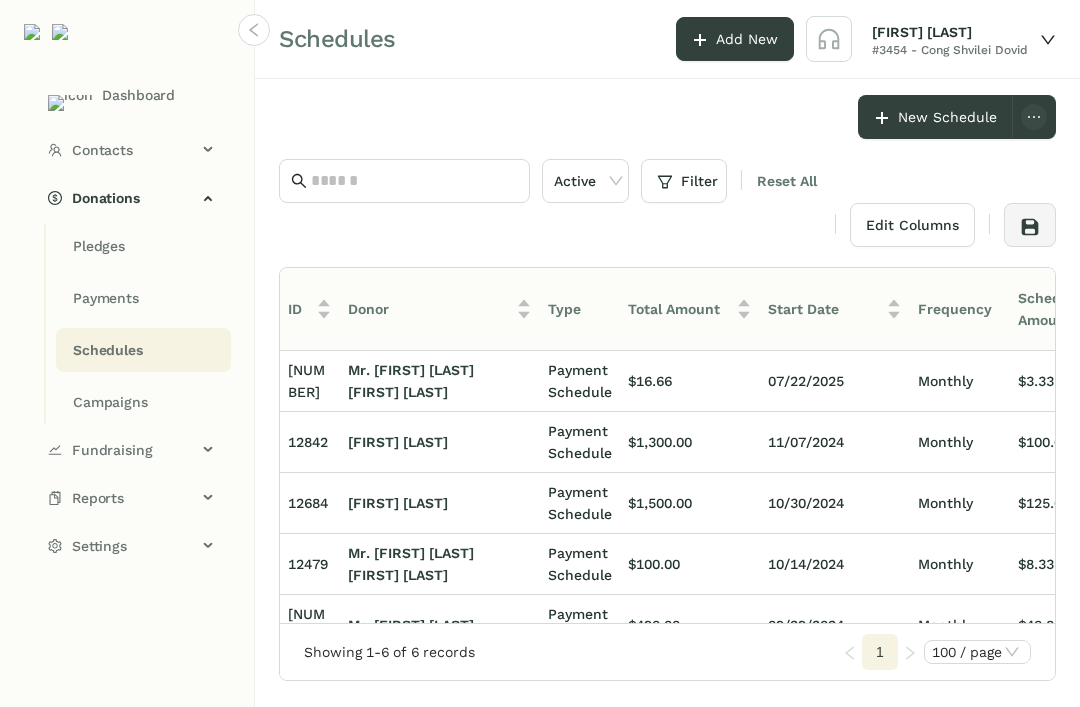 click on "Campaigns" 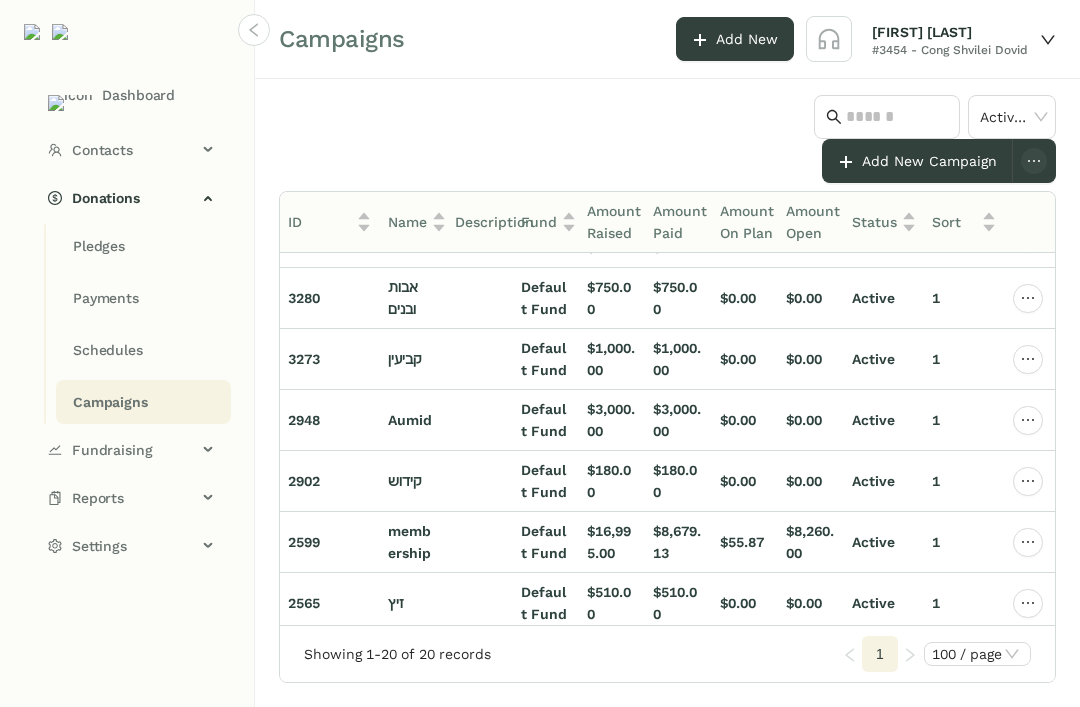 scroll, scrollTop: 227, scrollLeft: 0, axis: vertical 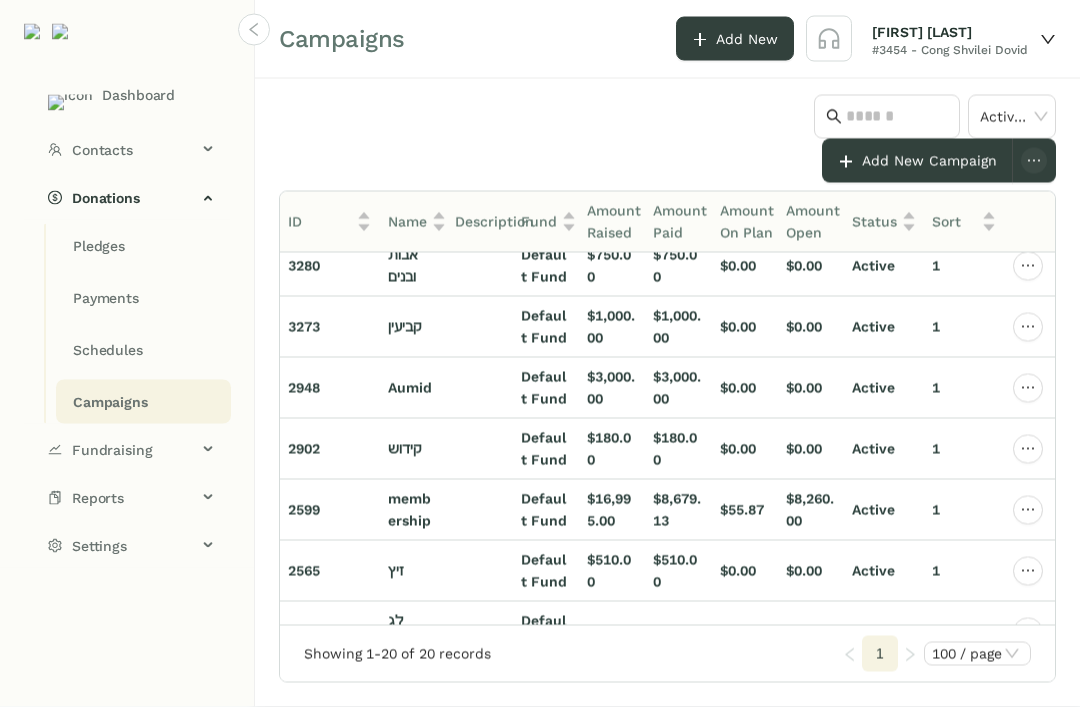 click 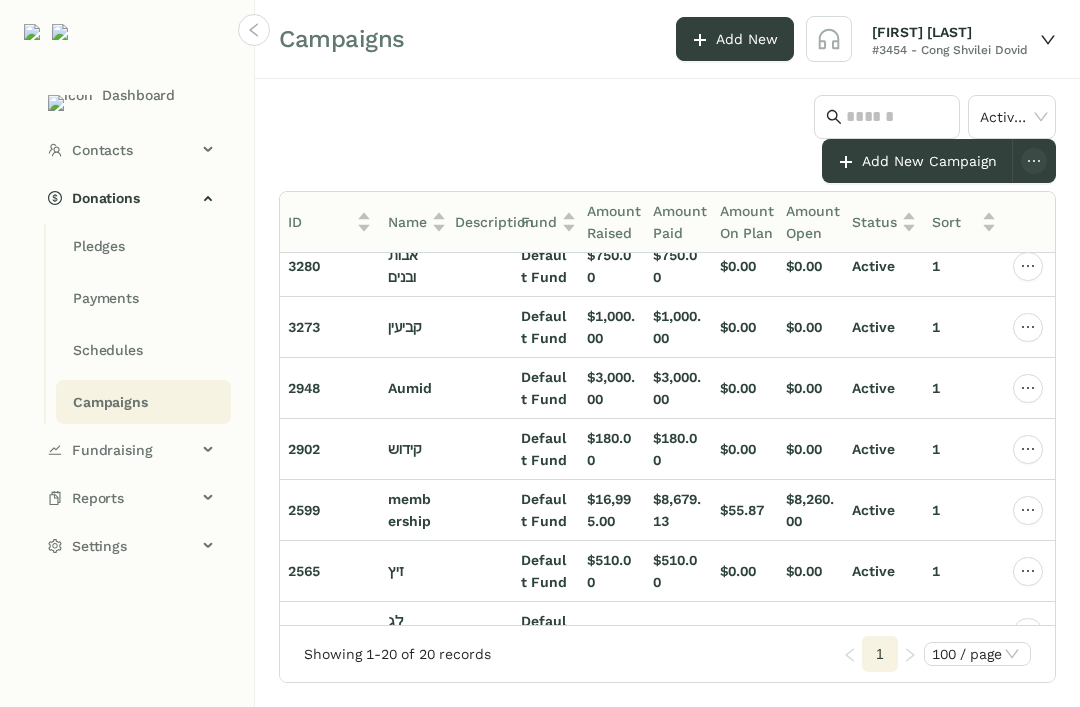 scroll, scrollTop: 64, scrollLeft: 0, axis: vertical 